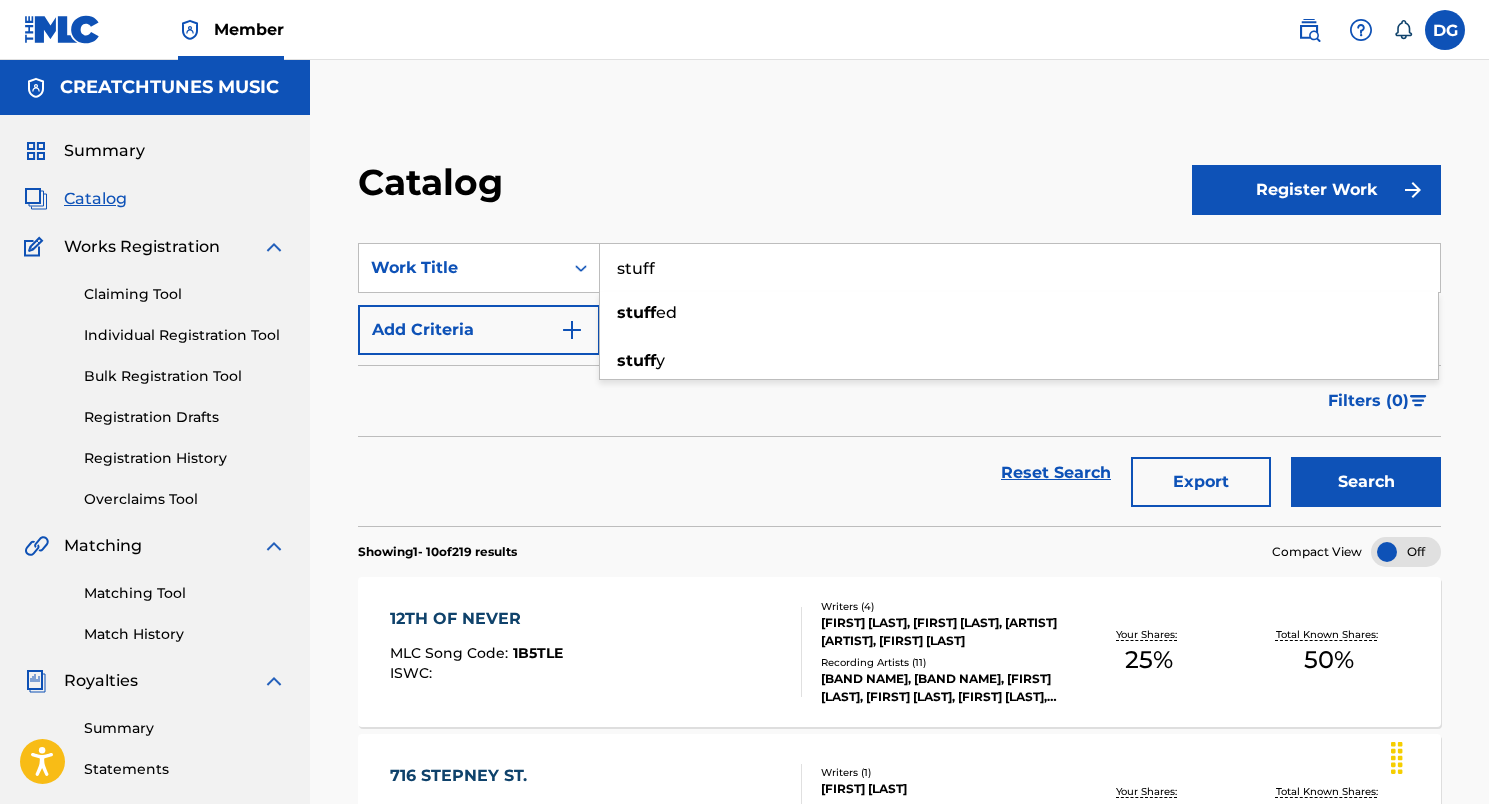 scroll, scrollTop: 0, scrollLeft: 0, axis: both 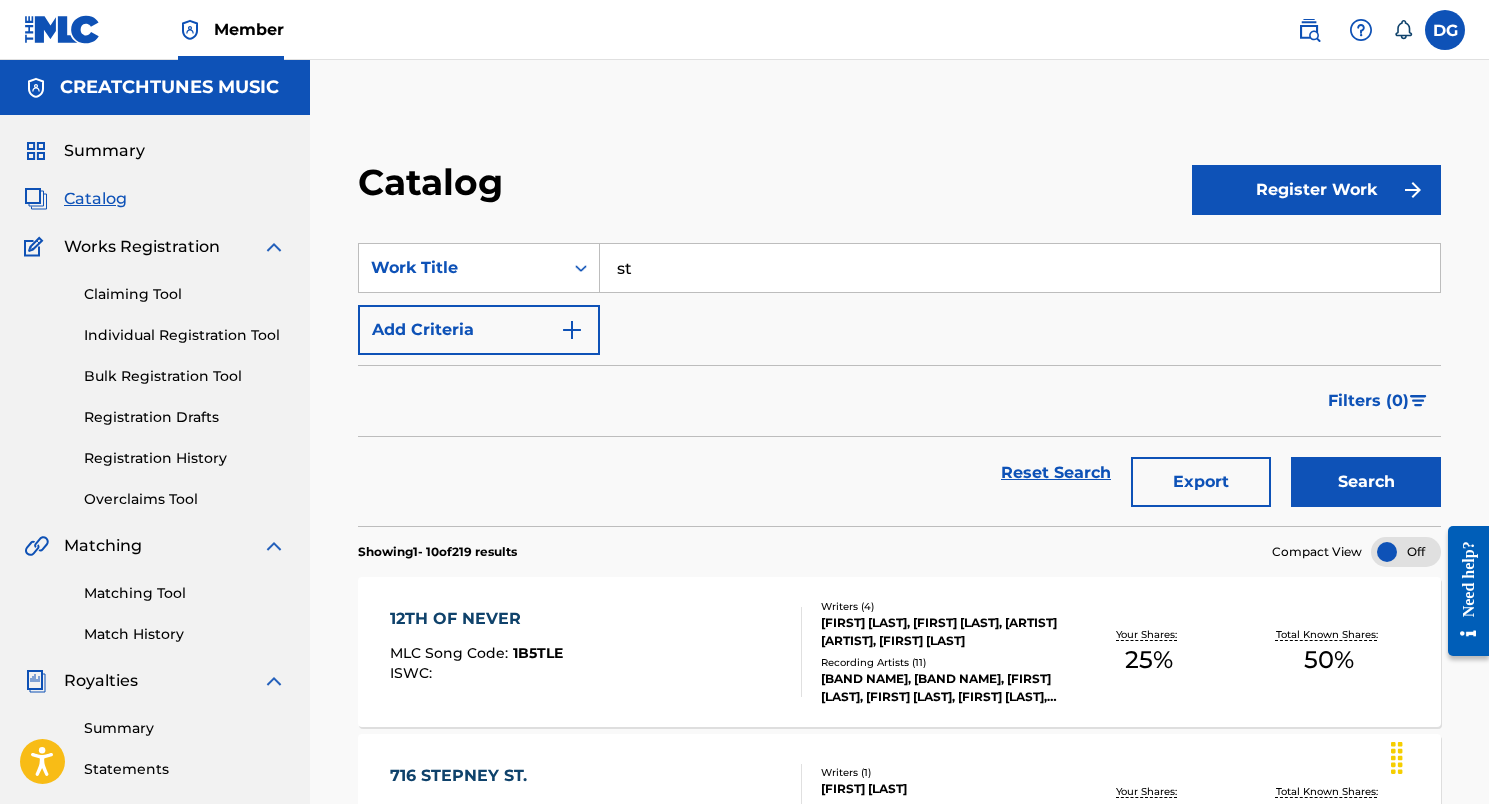 type on "s" 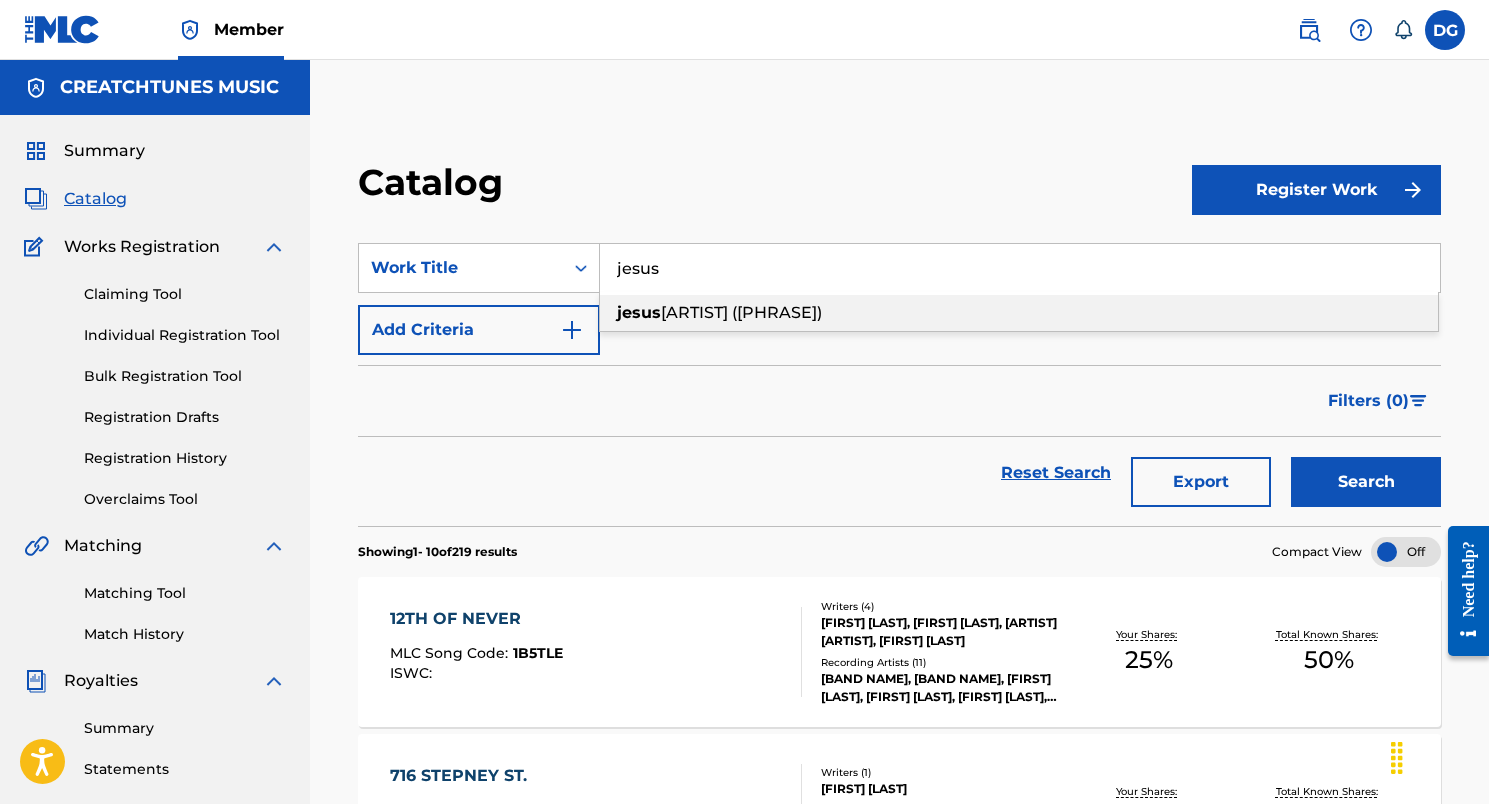click on "[ARTIST] ([PHRASE])" at bounding box center [741, 312] 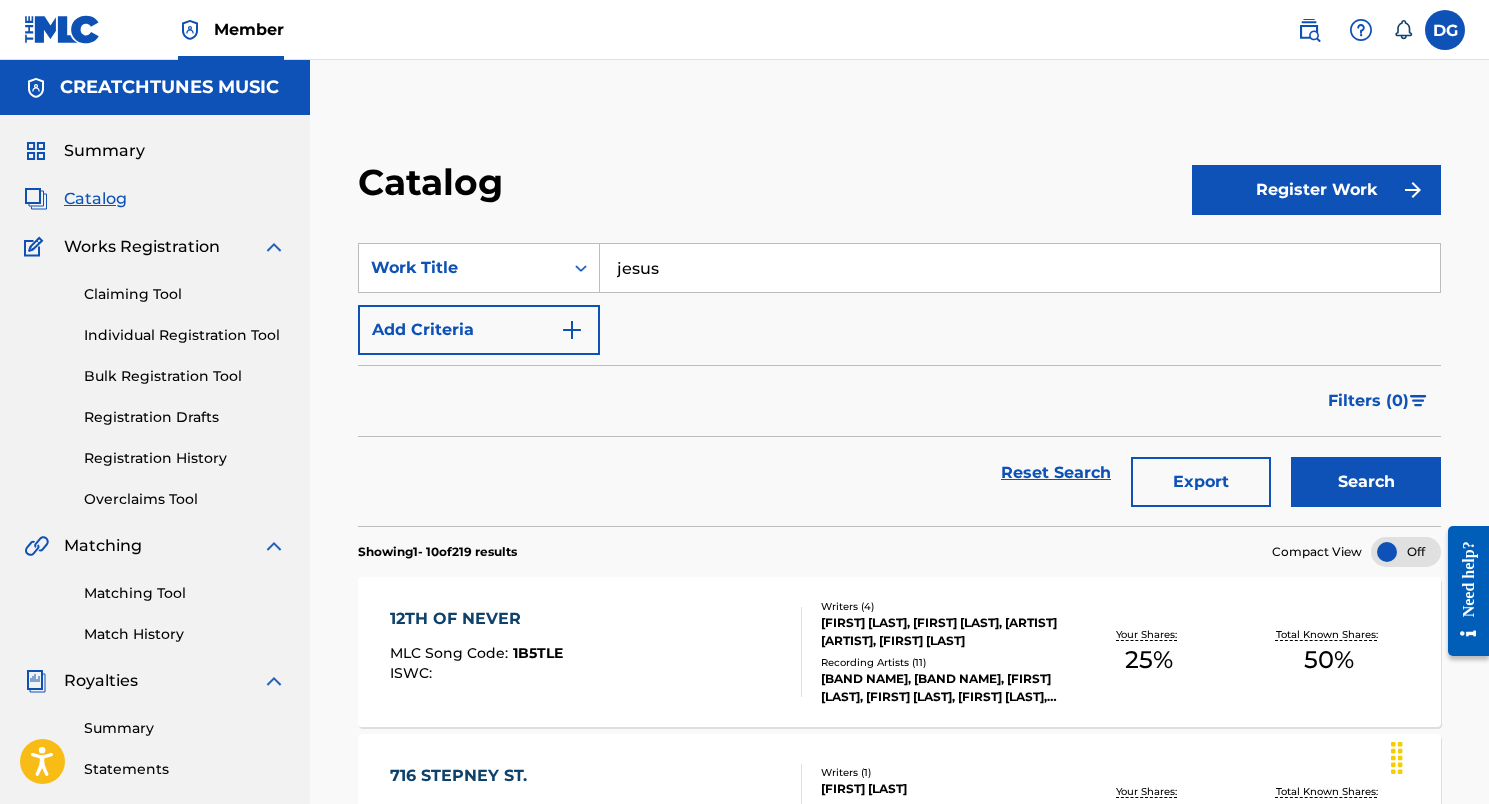 type on "[ARTIST] ([PHRASE])" 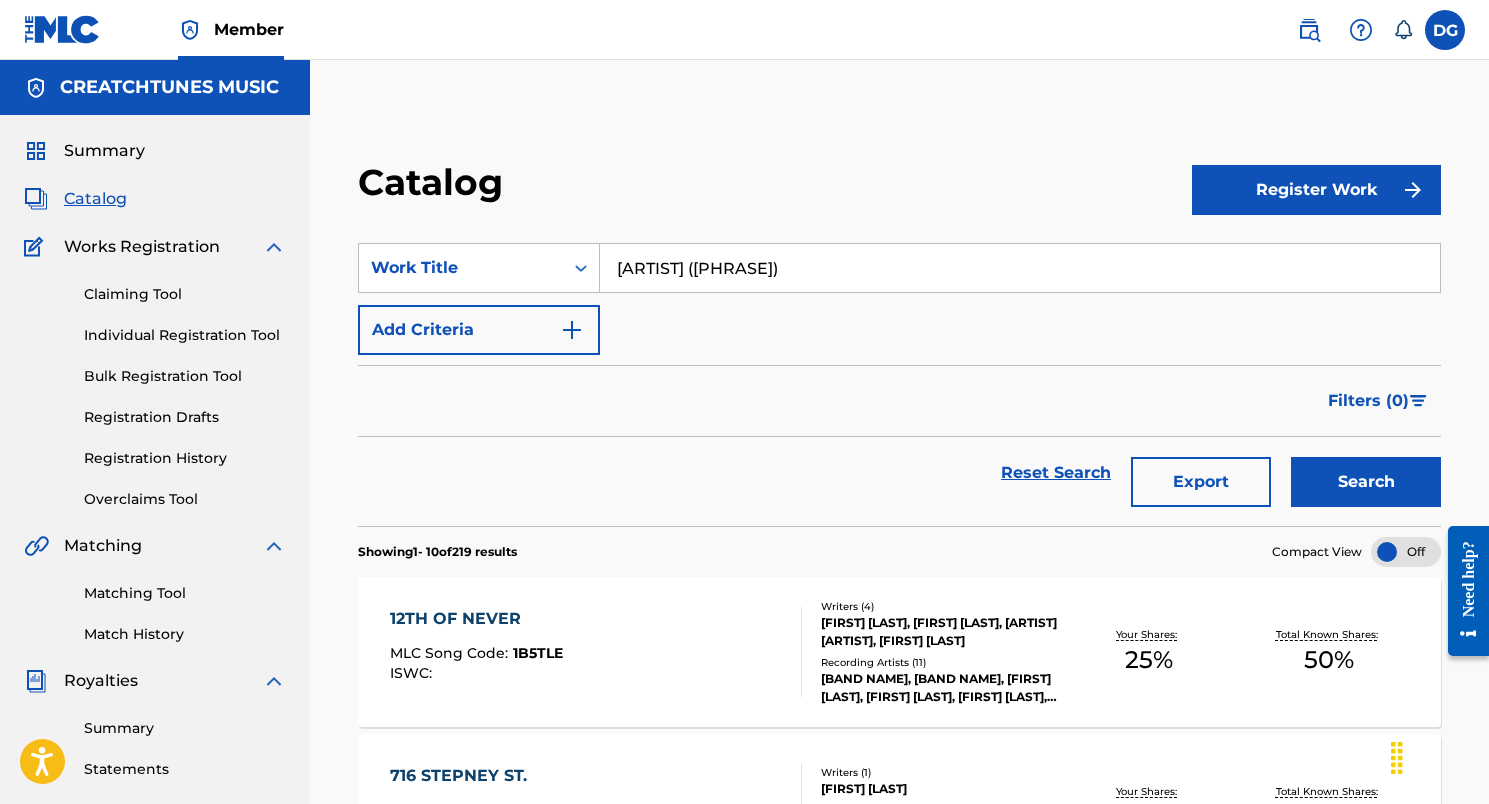 click on "Search" at bounding box center (1366, 482) 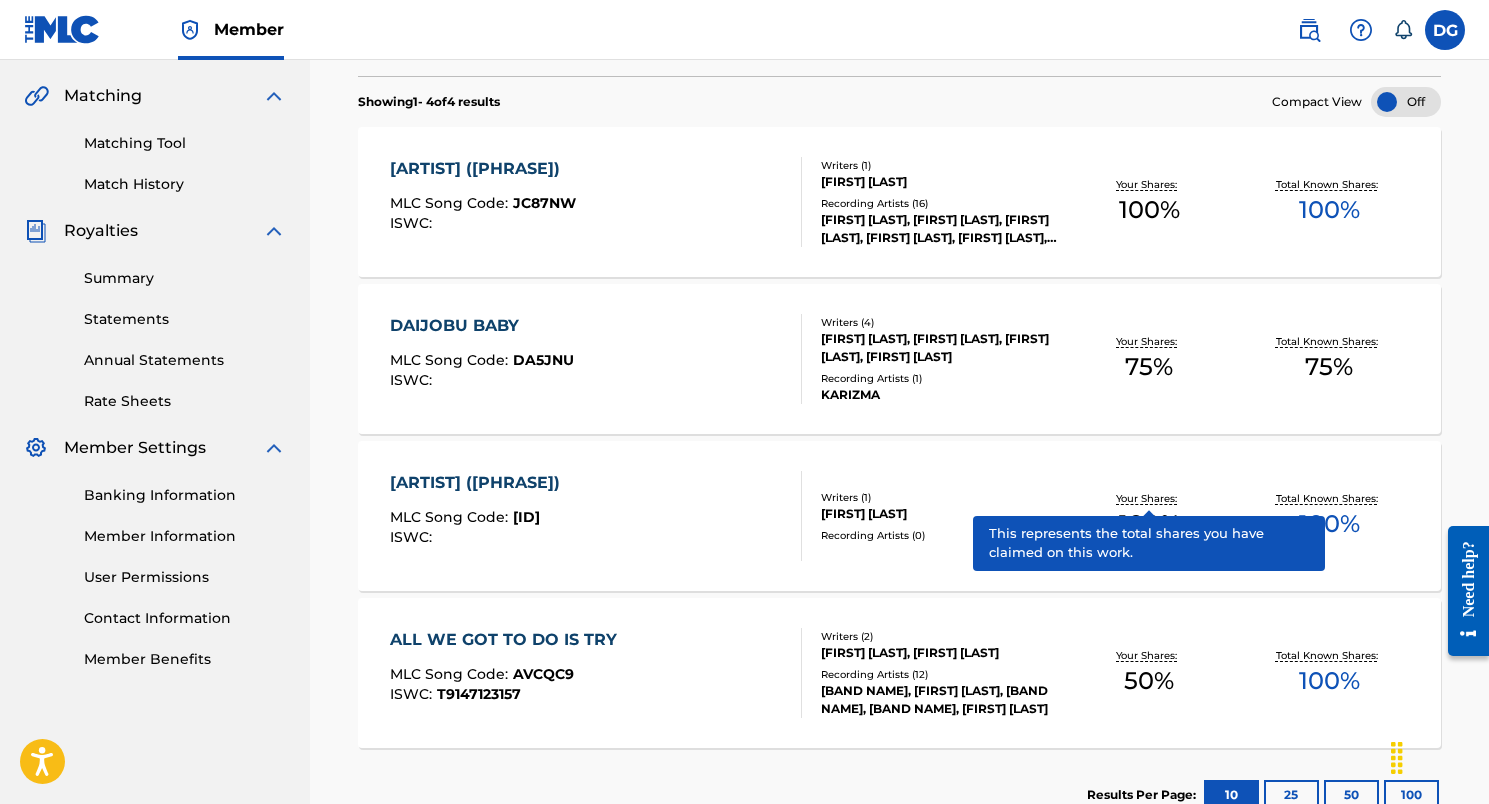 scroll, scrollTop: 452, scrollLeft: 0, axis: vertical 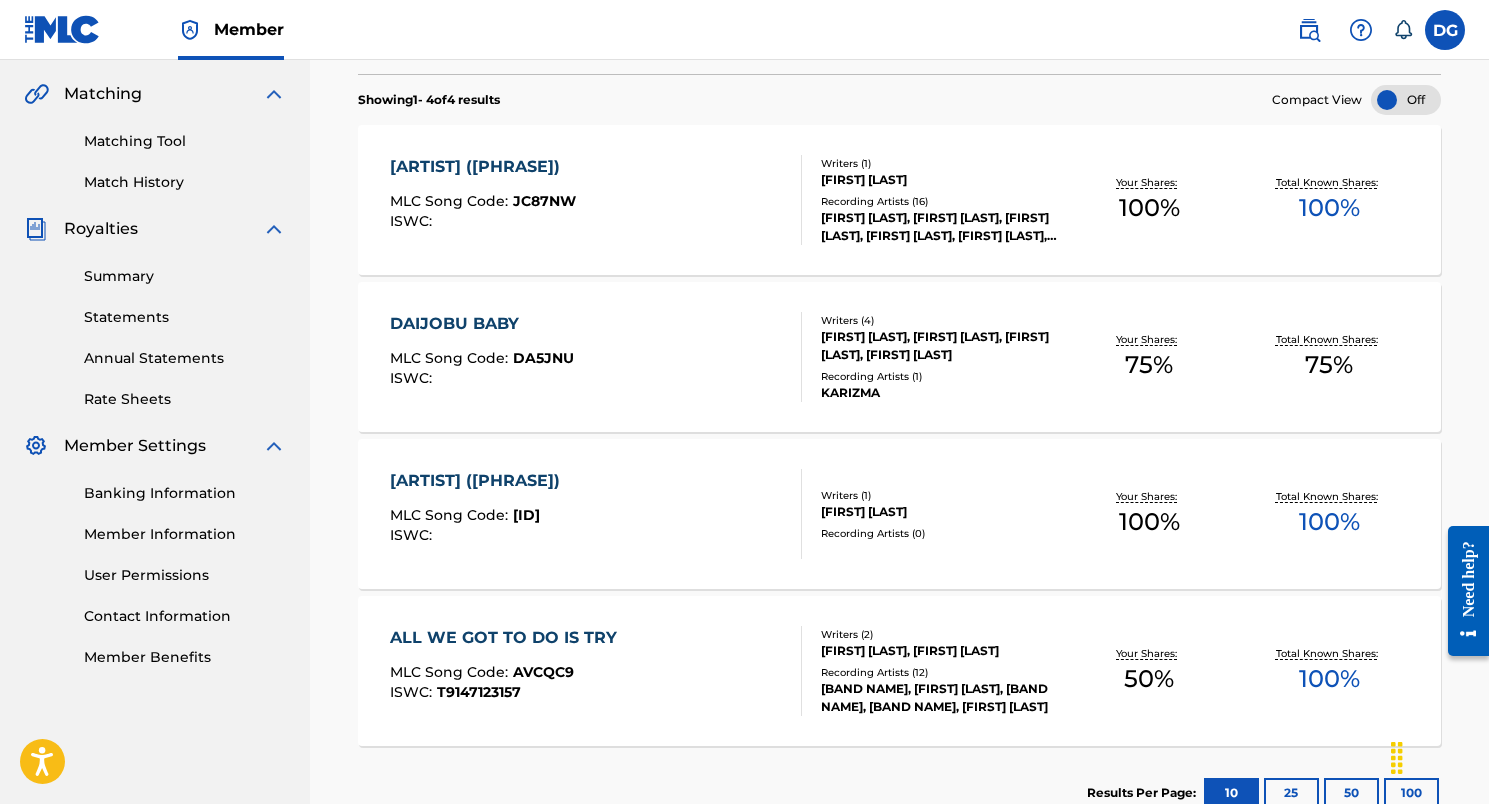 click on "[ARTIST] ([PHRASE])" at bounding box center [483, 167] 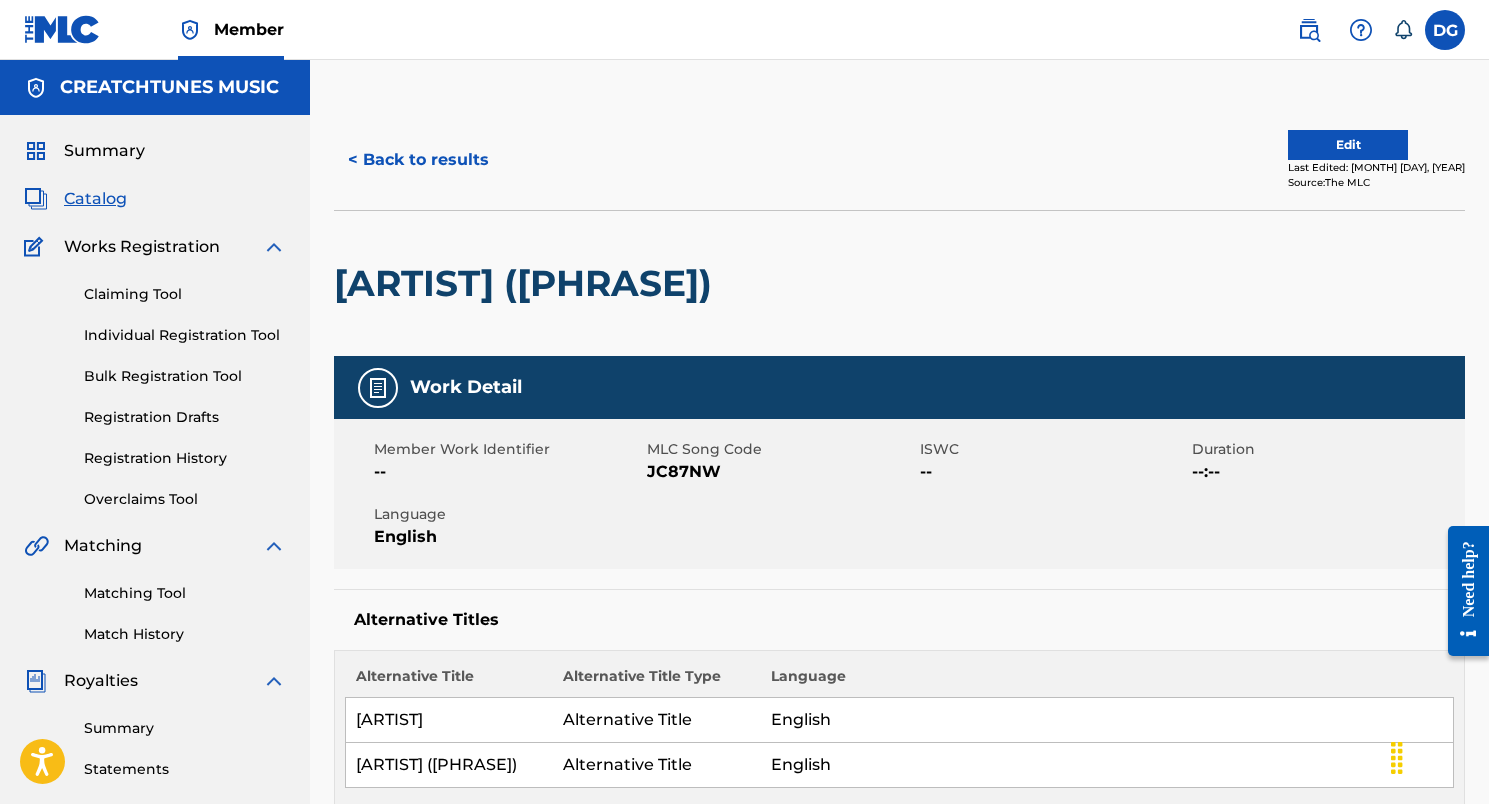 scroll, scrollTop: 0, scrollLeft: 0, axis: both 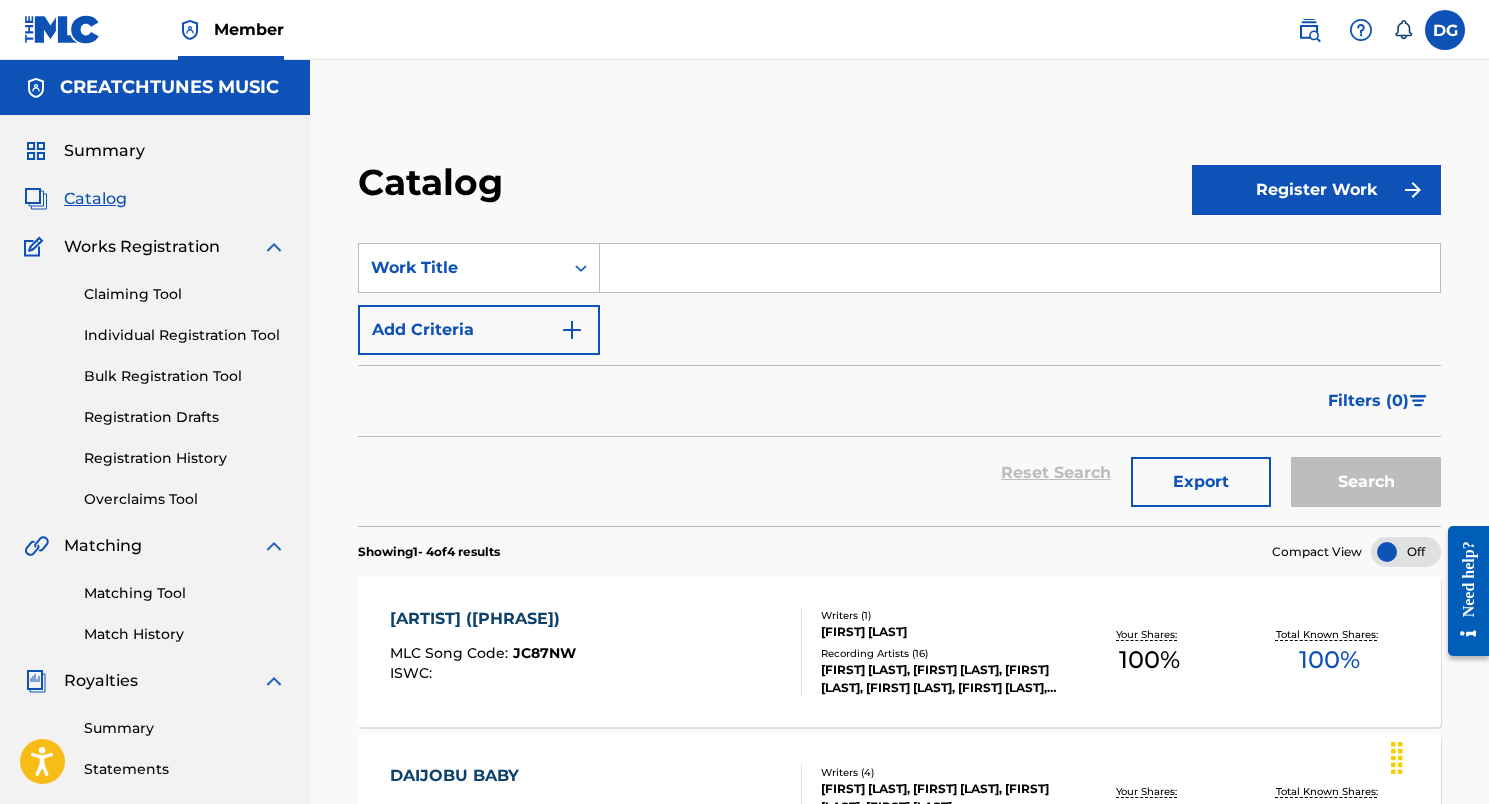 click at bounding box center [1020, 268] 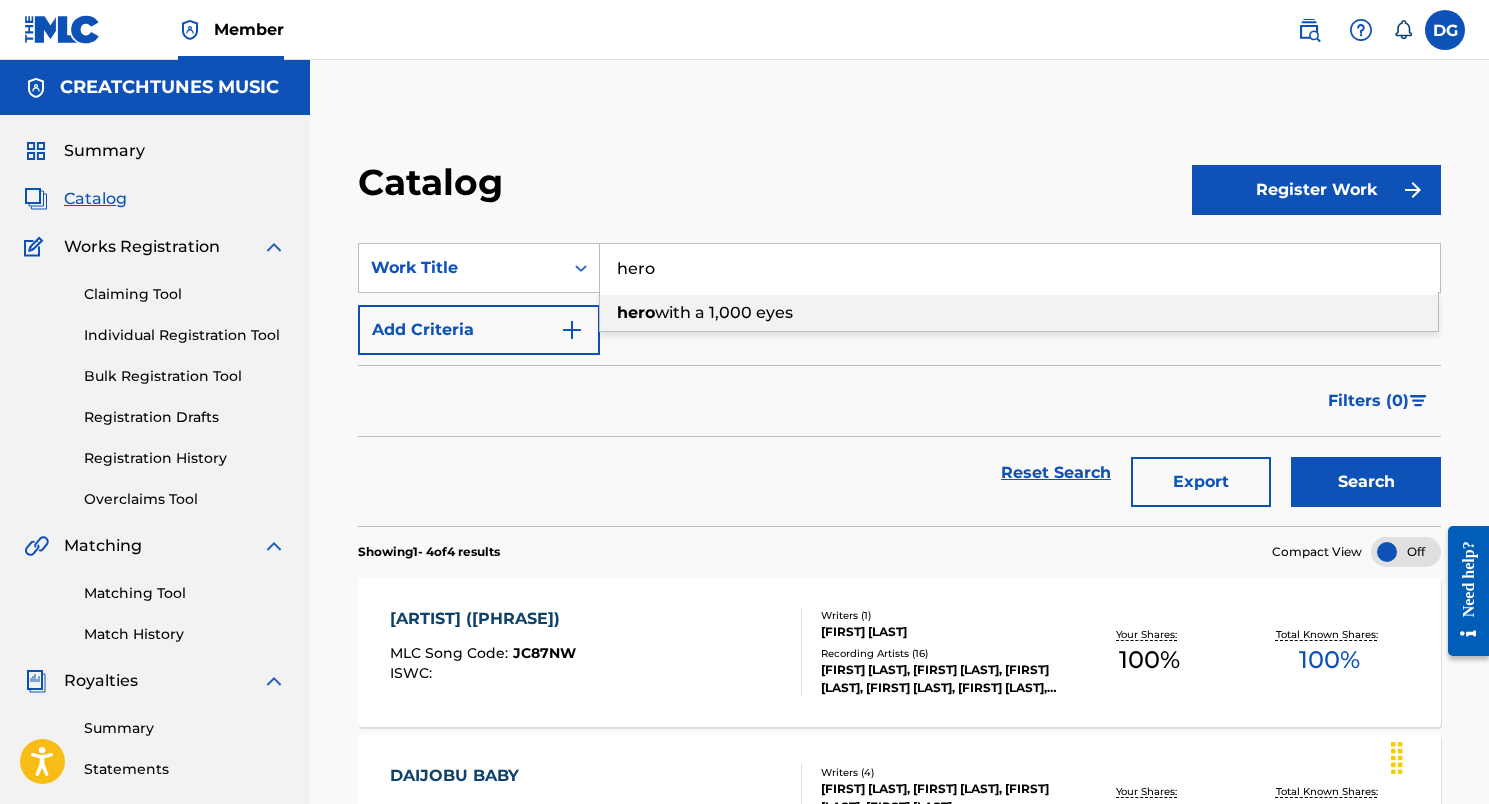 click on "with a 1,000 eyes" at bounding box center [724, 312] 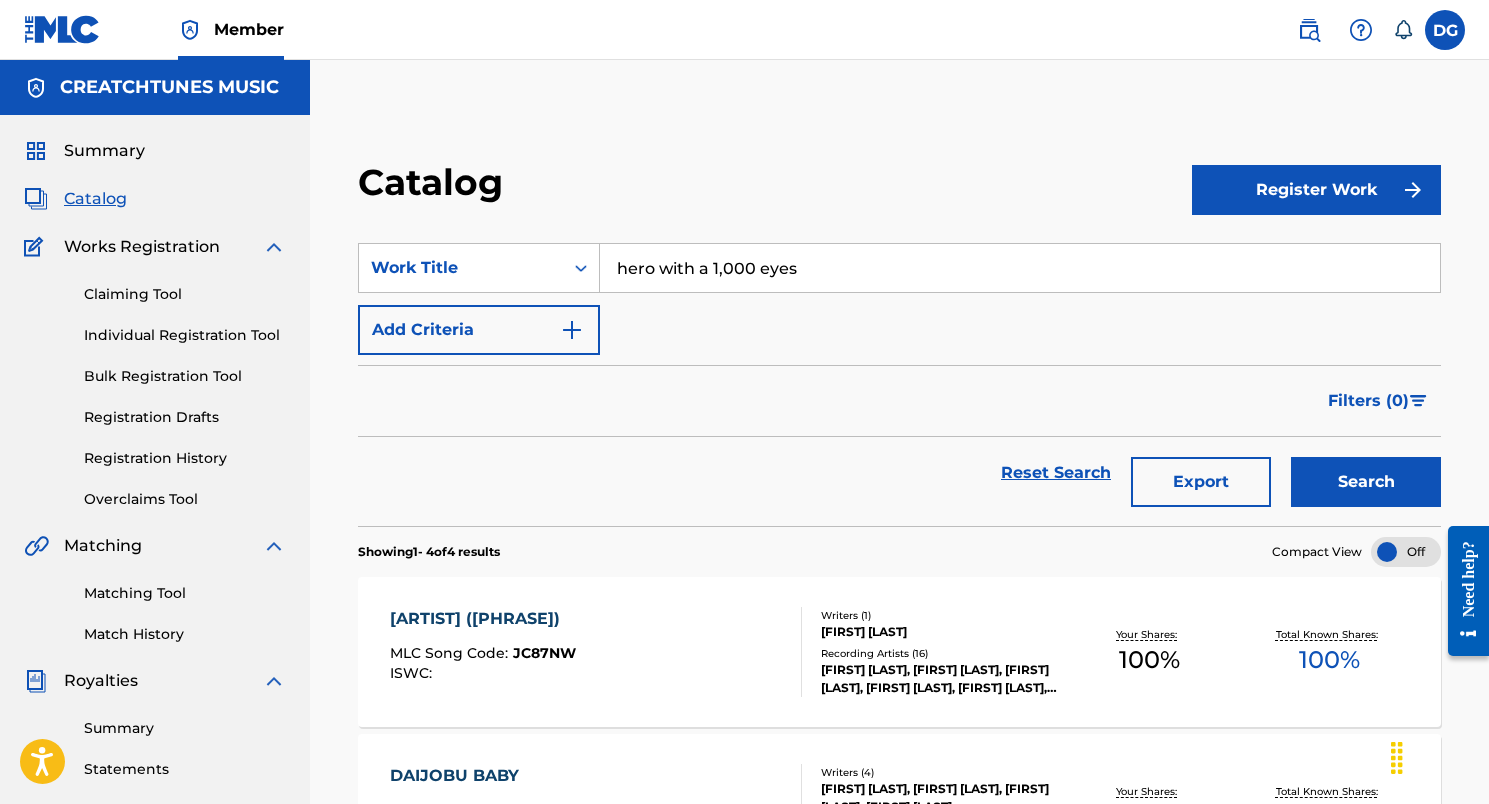click on "Search" at bounding box center (1366, 482) 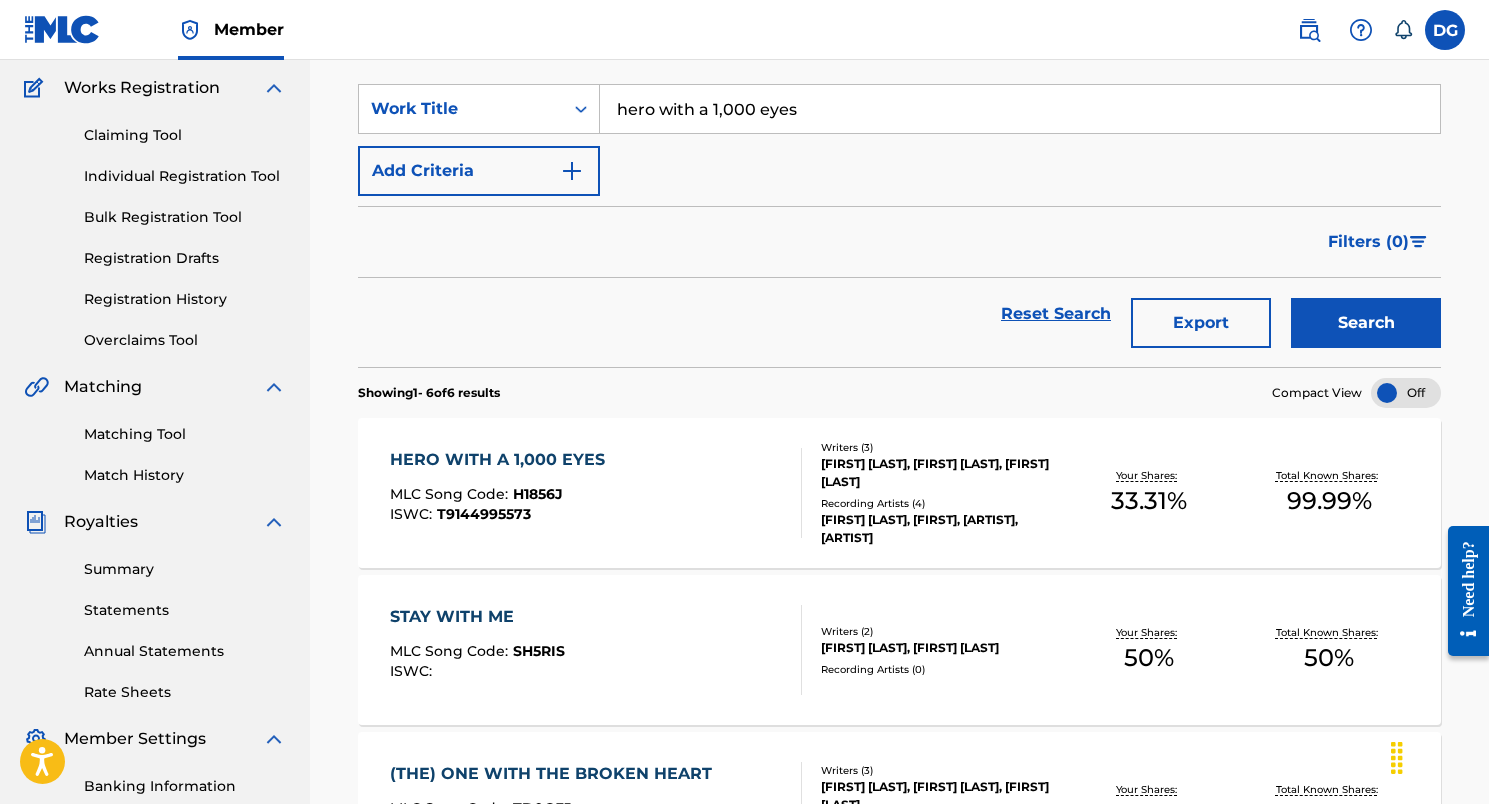 scroll, scrollTop: 164, scrollLeft: 0, axis: vertical 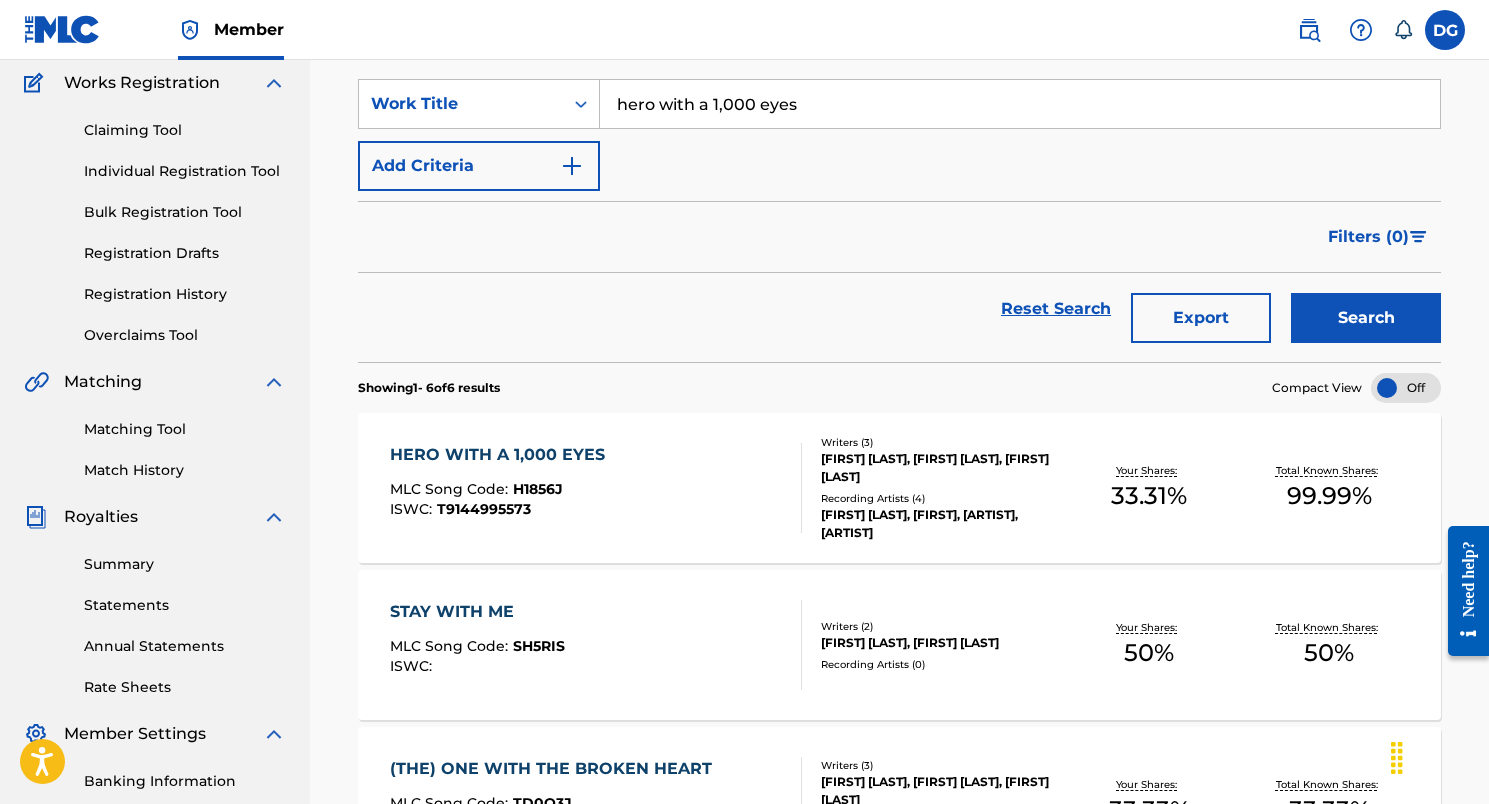 click on "Match History" at bounding box center [185, 470] 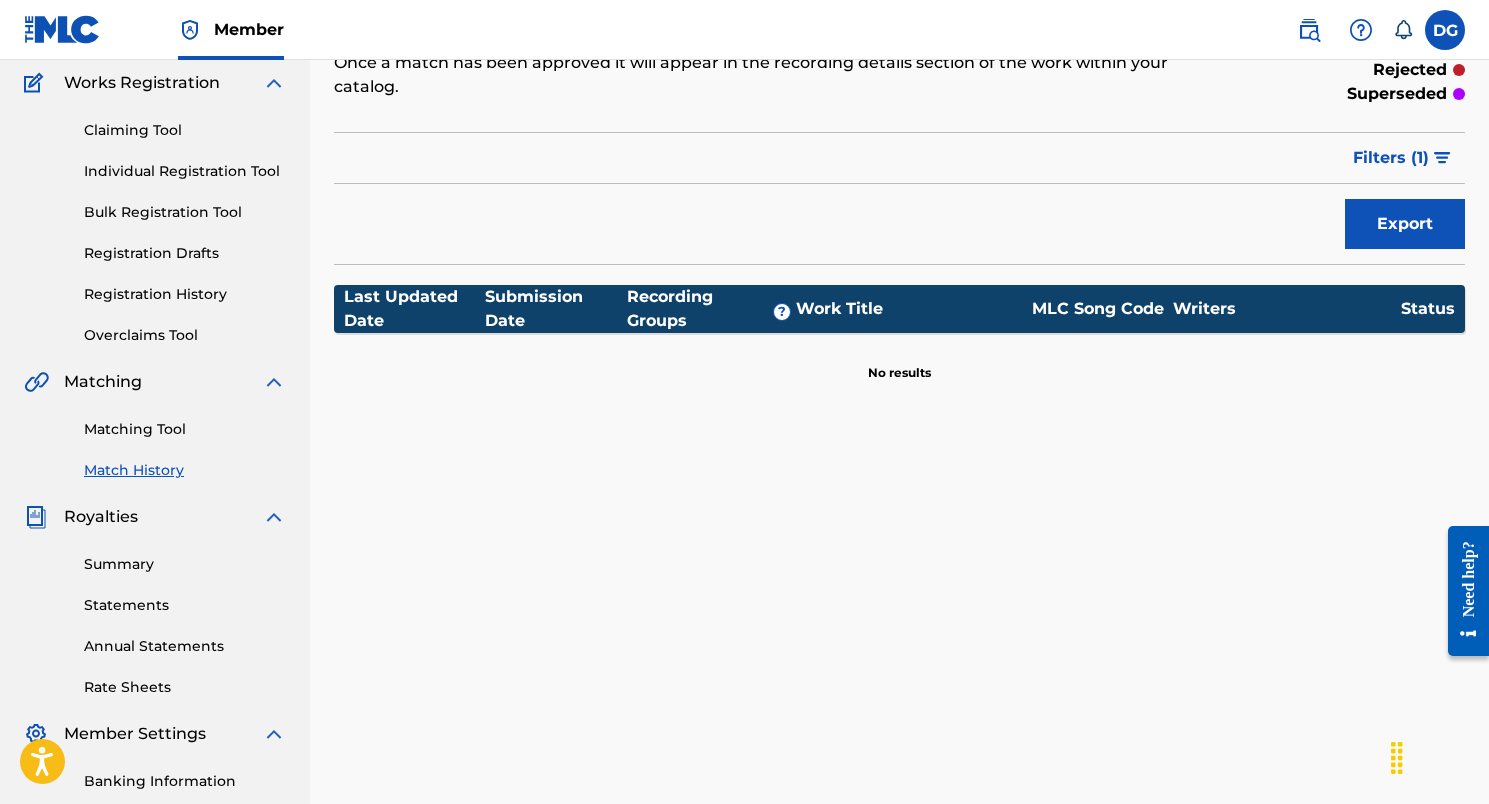 scroll, scrollTop: 0, scrollLeft: 0, axis: both 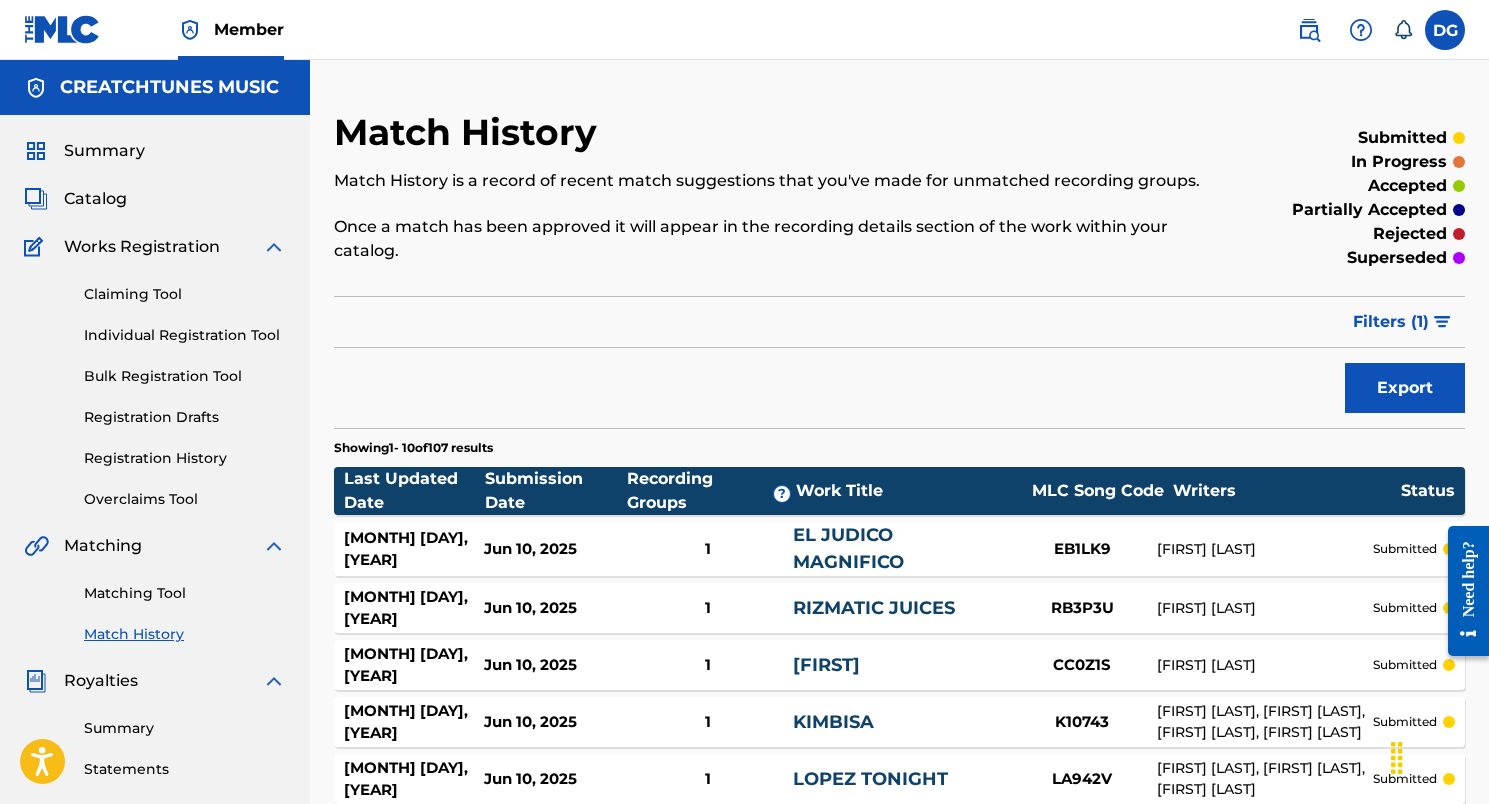 click on "Registration History" at bounding box center [185, 458] 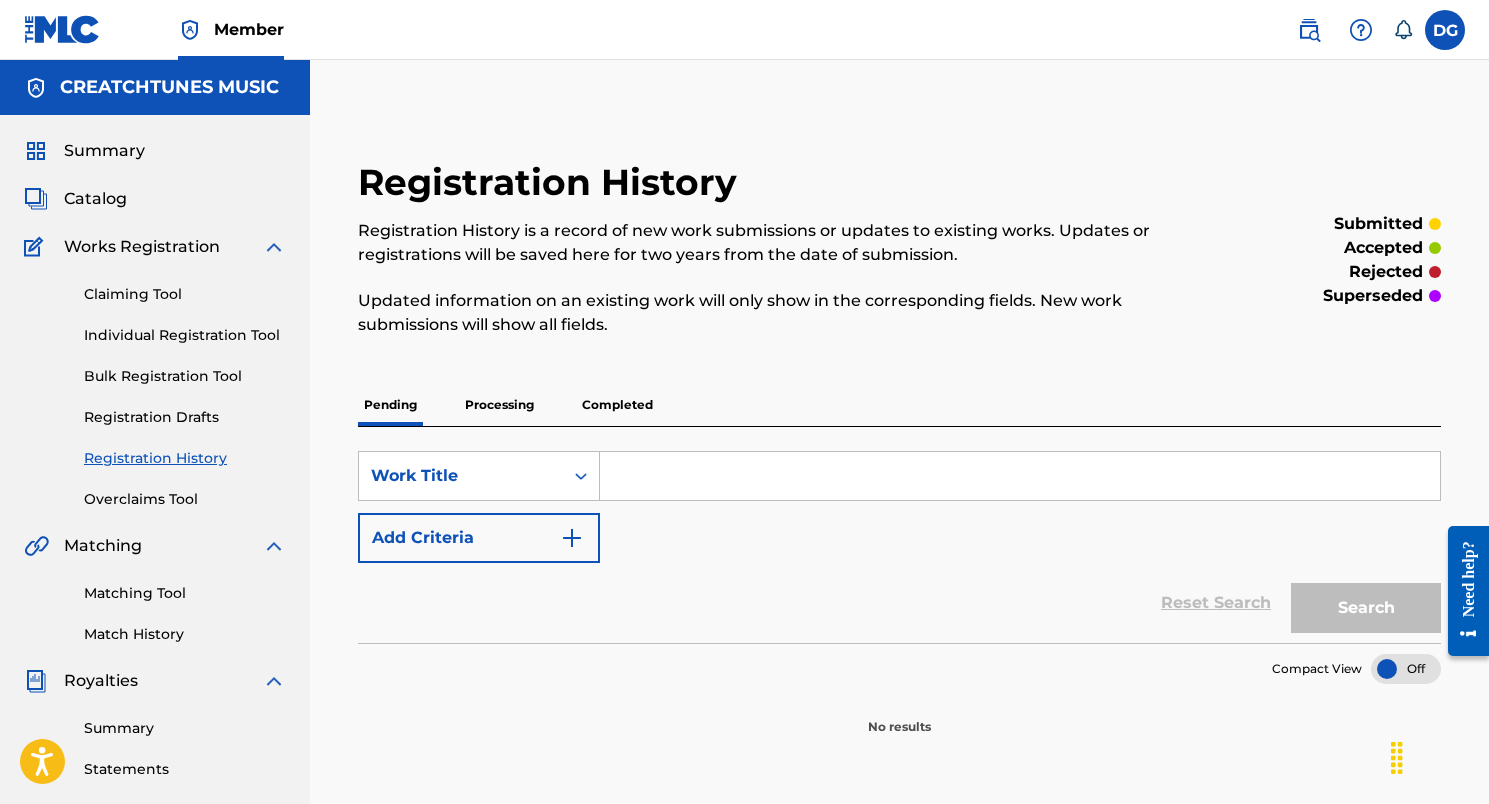 click on "Completed" at bounding box center (617, 405) 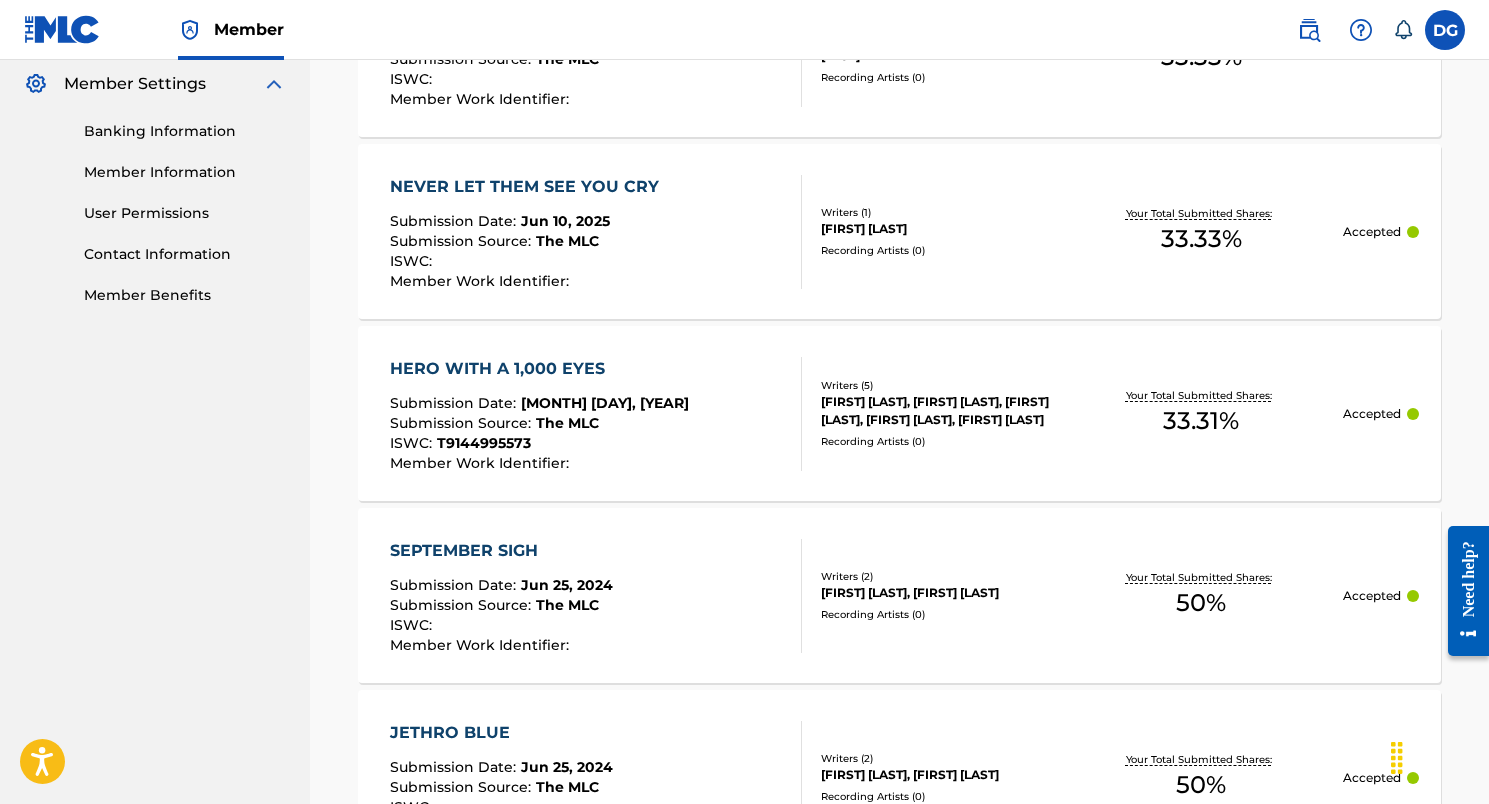 scroll, scrollTop: 816, scrollLeft: 0, axis: vertical 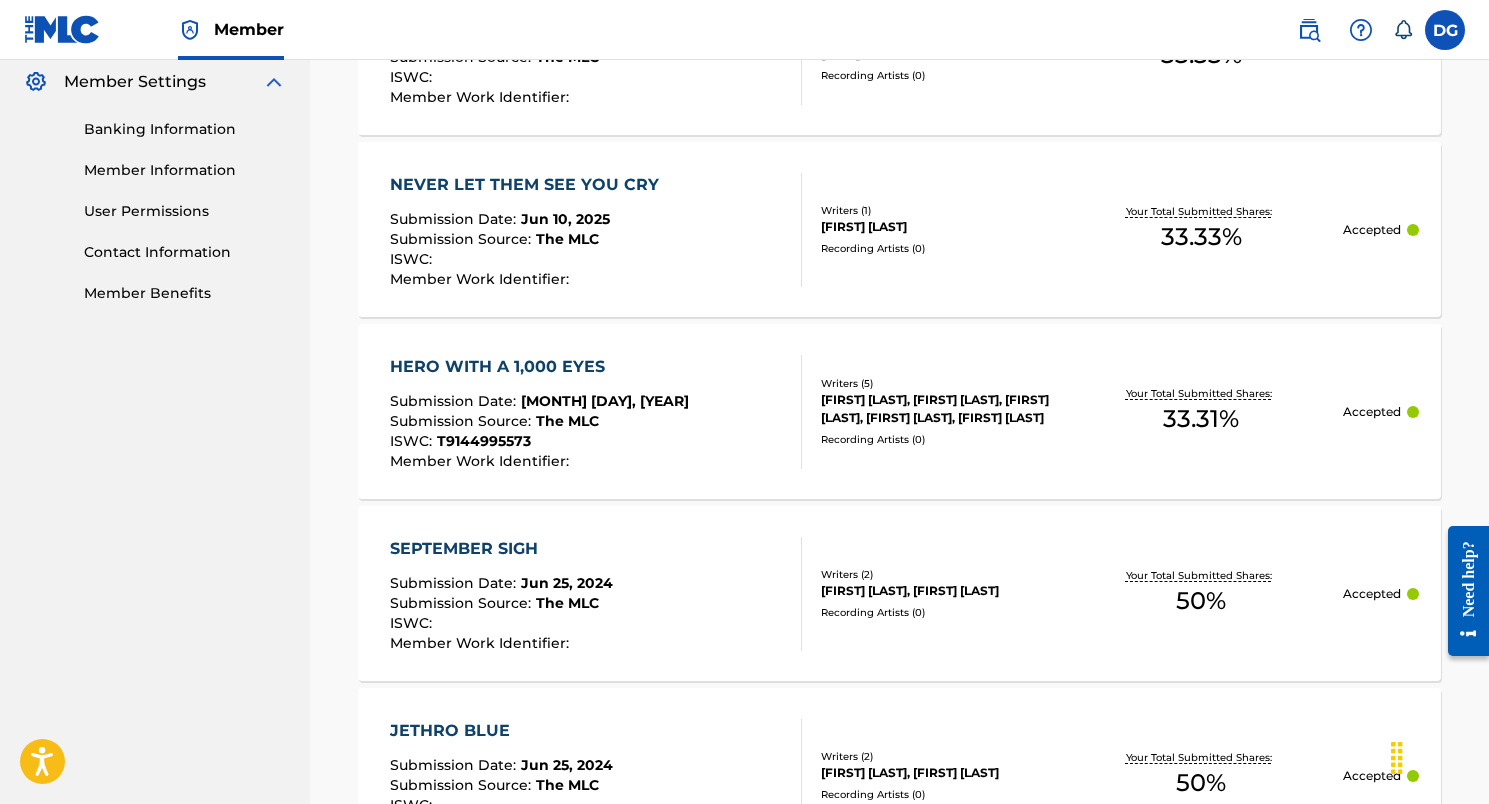 click on "HERO WITH A 1,000 EYES" at bounding box center (539, 367) 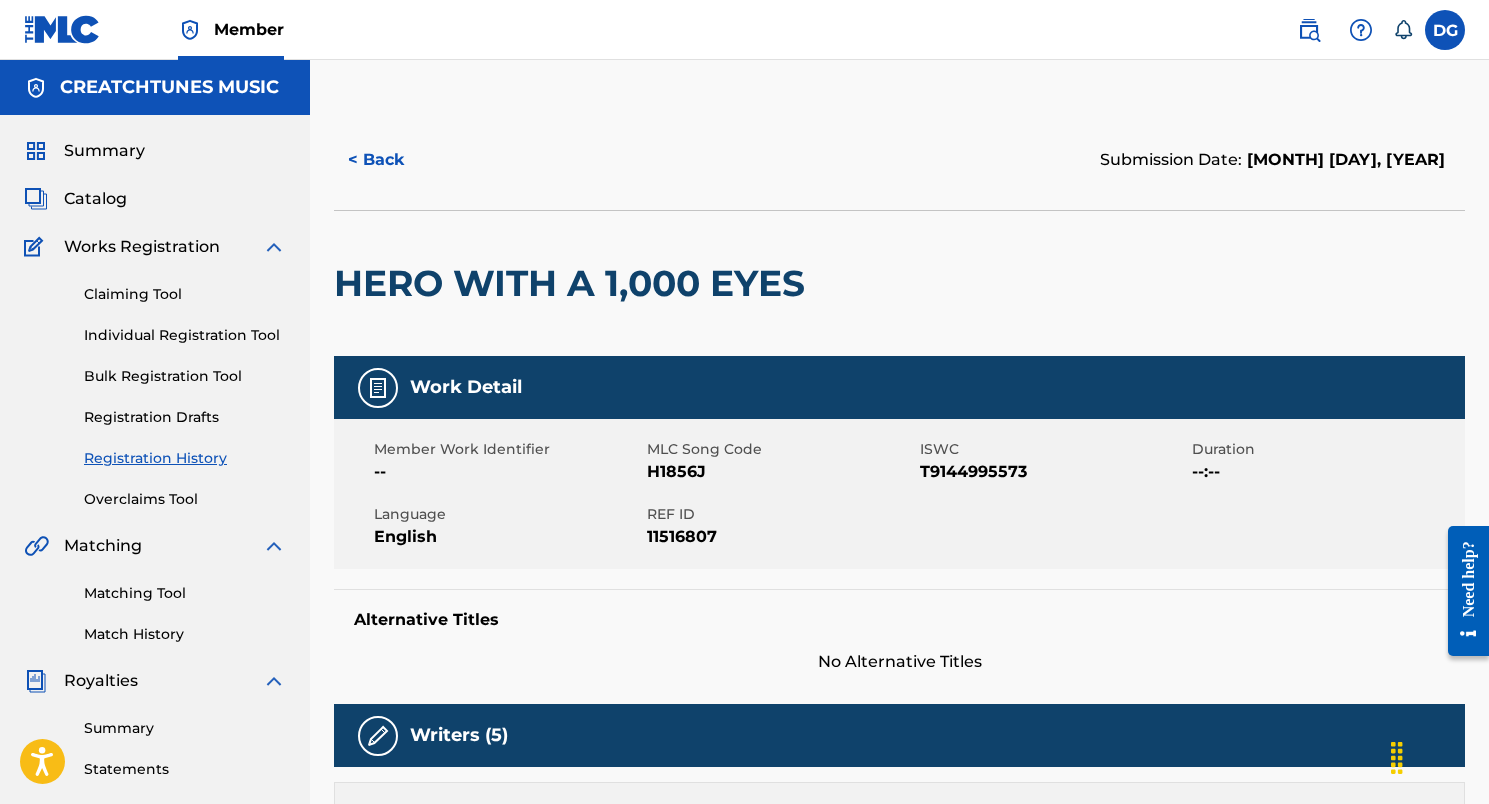scroll, scrollTop: 0, scrollLeft: 0, axis: both 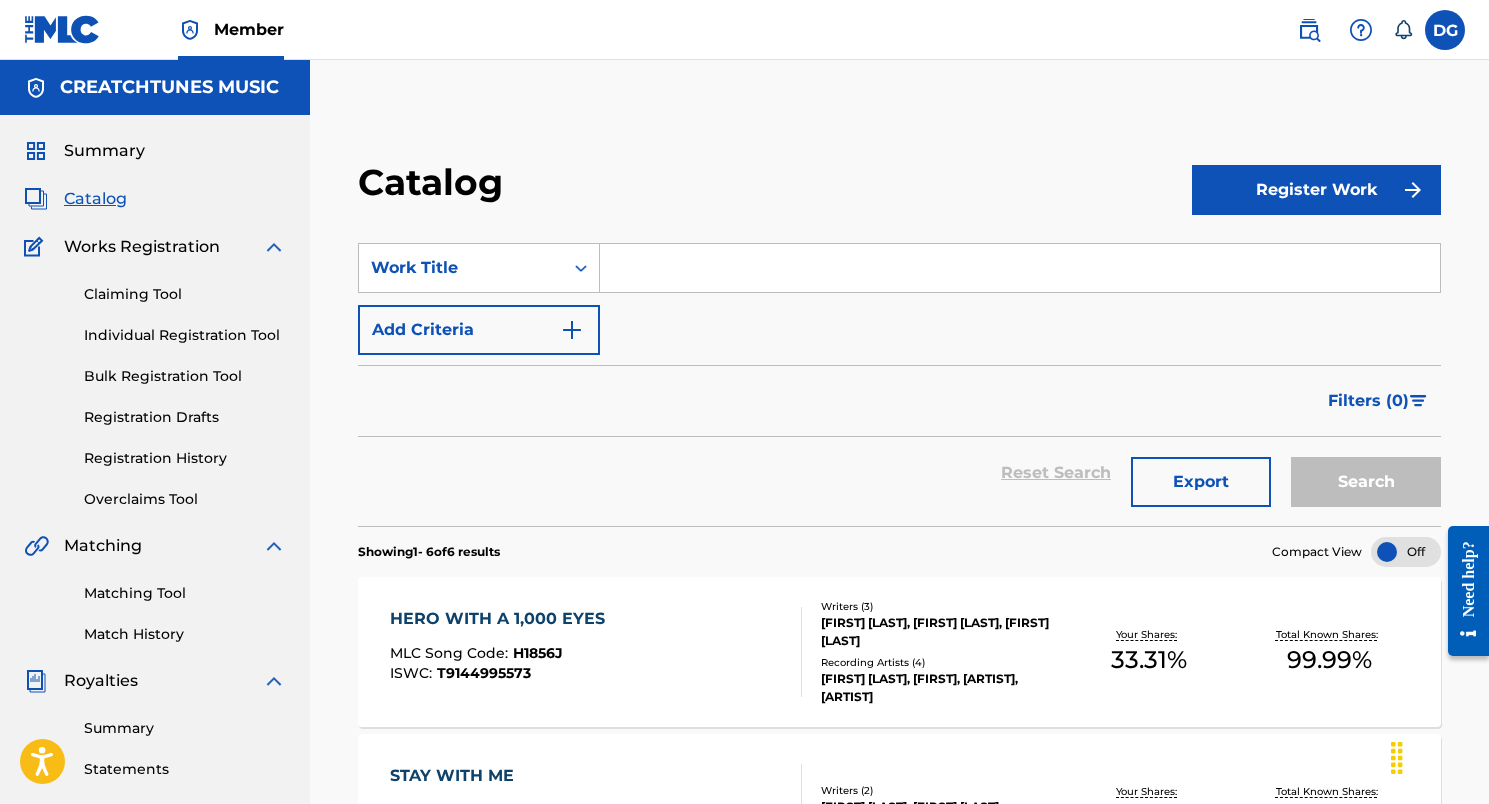 click on "HERO WITH A 1,000 EYES" at bounding box center [502, 619] 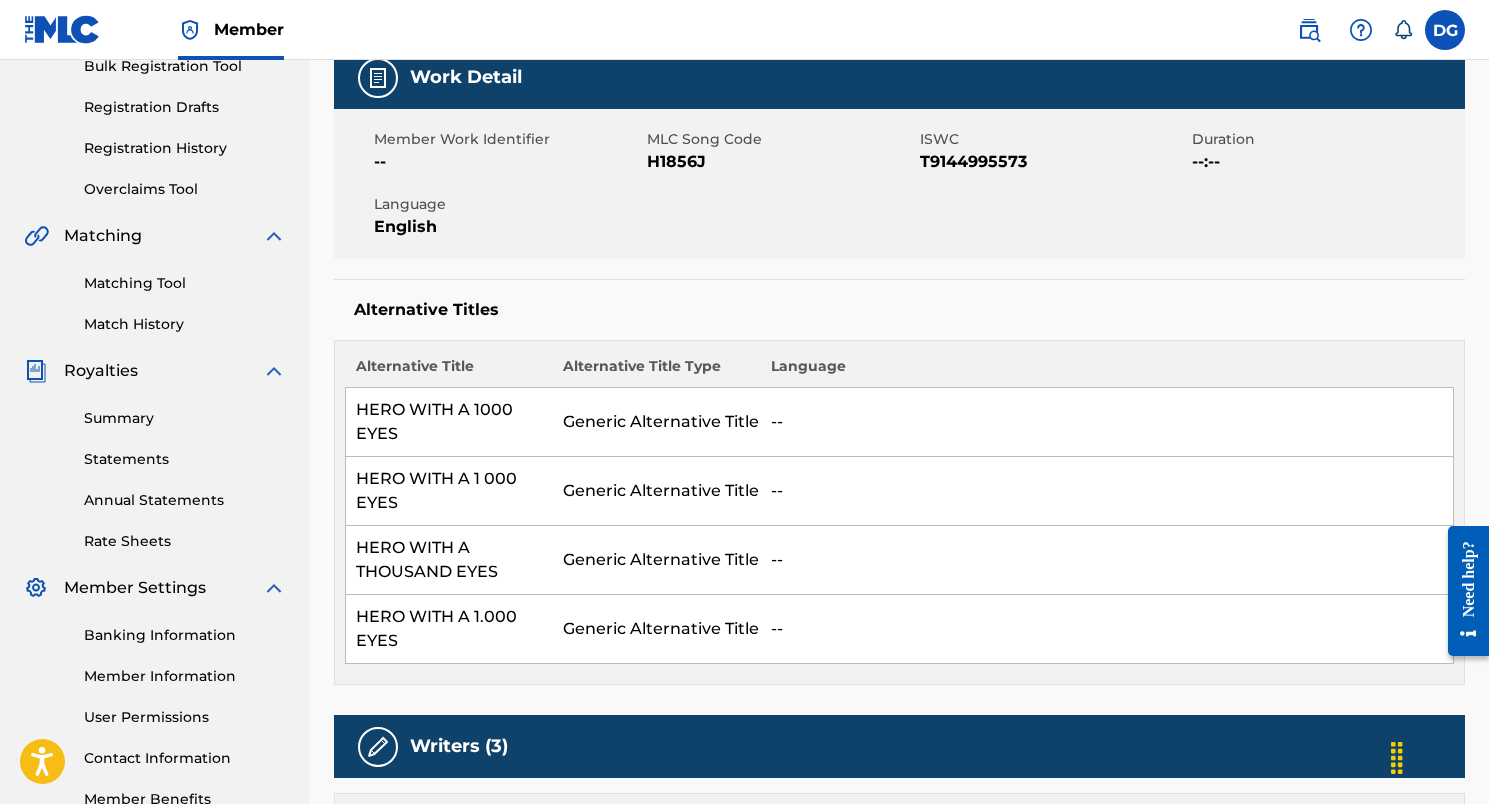 scroll, scrollTop: 310, scrollLeft: 0, axis: vertical 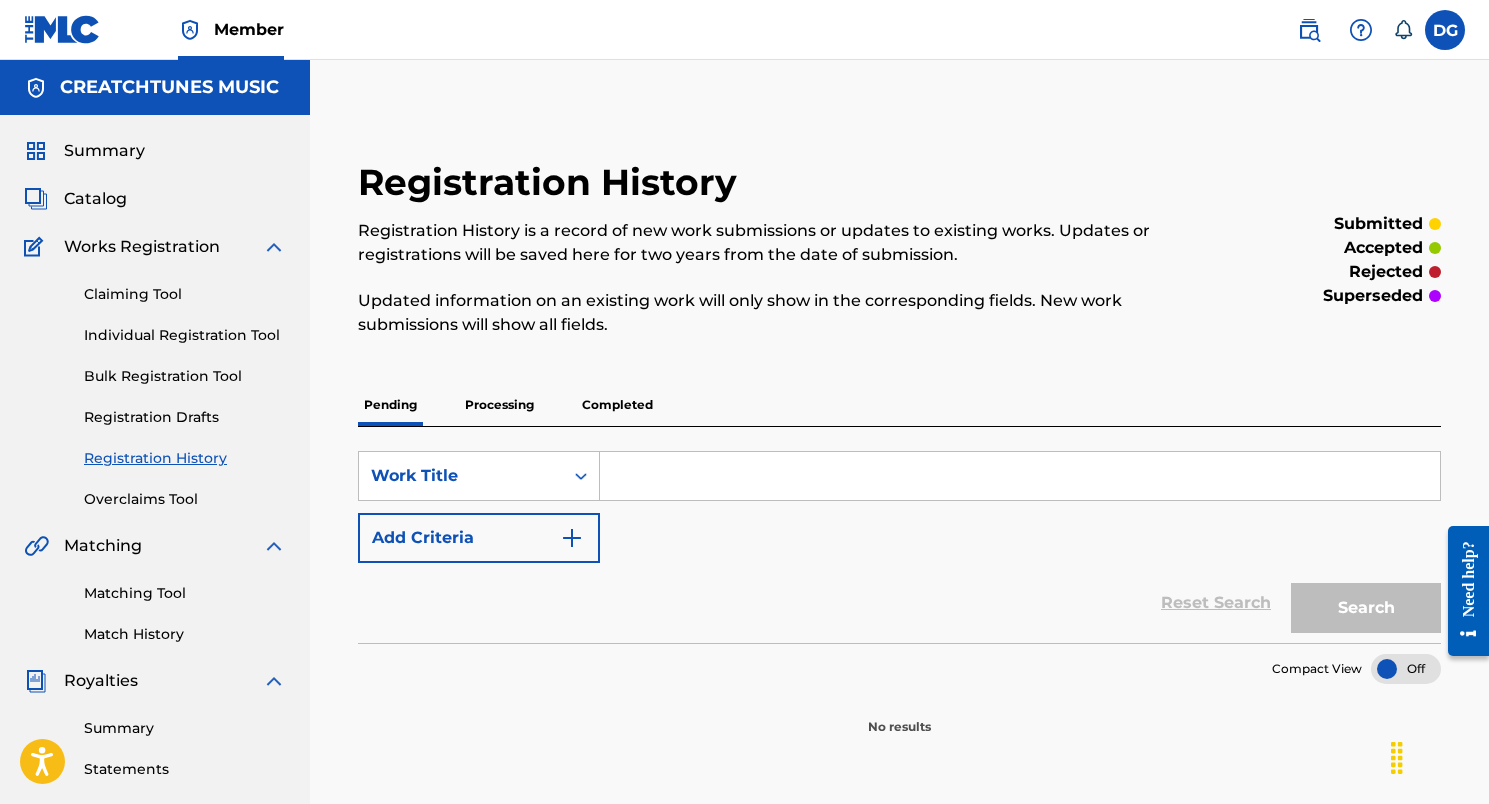 click on "Completed" at bounding box center [617, 405] 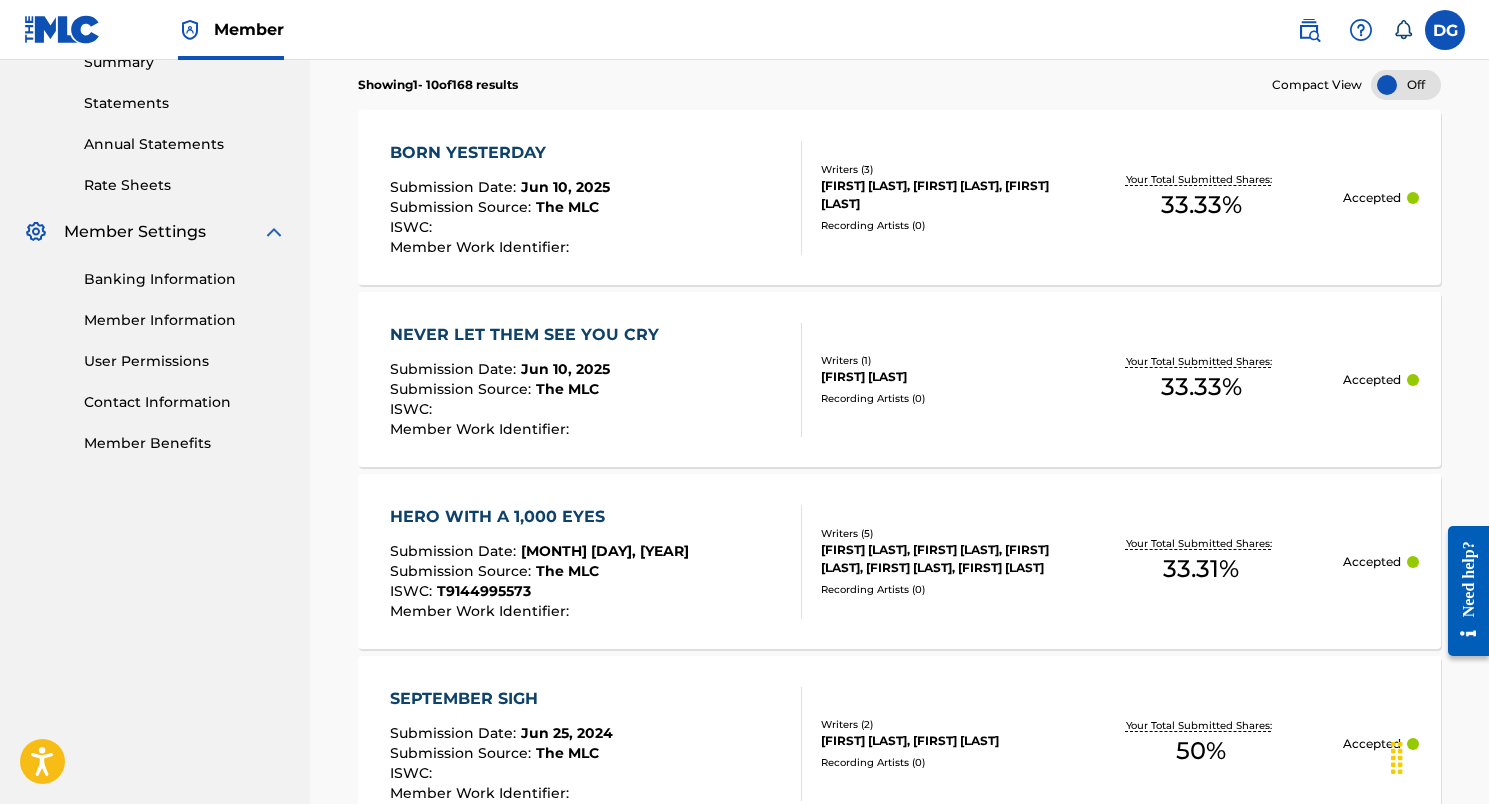 scroll, scrollTop: 669, scrollLeft: 0, axis: vertical 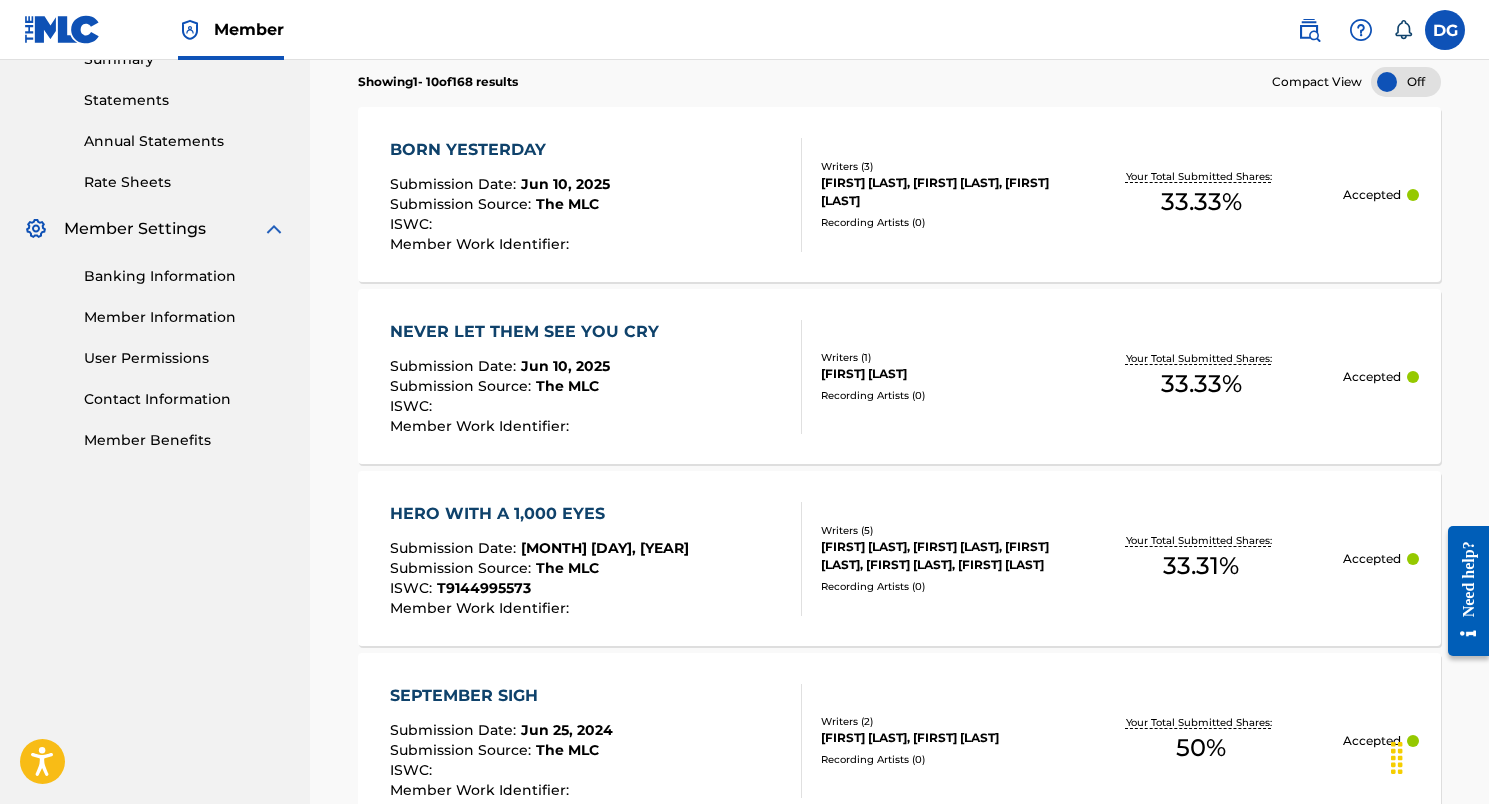 click on "HERO WITH A 1,000 EYES" at bounding box center [539, 514] 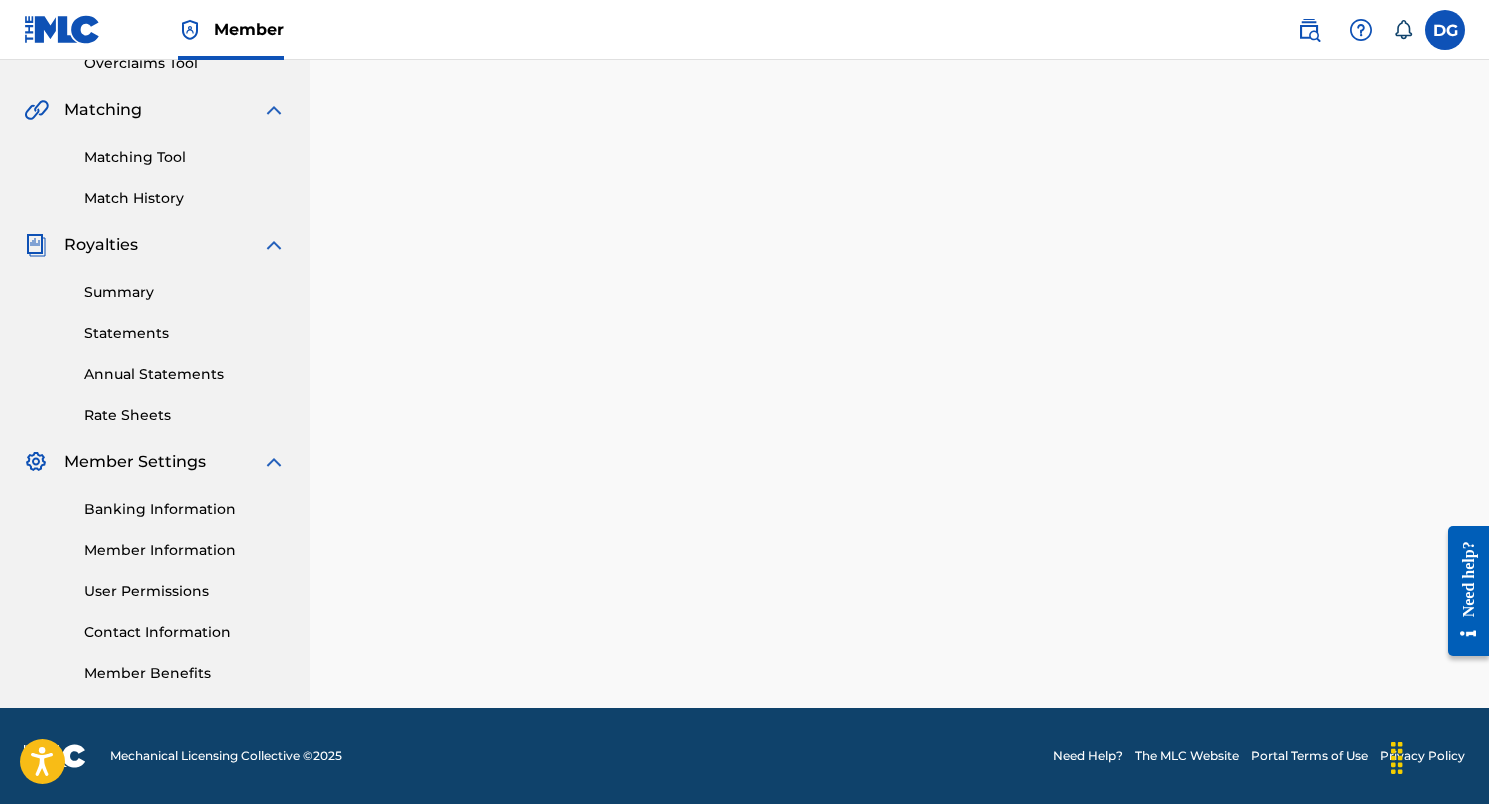 scroll, scrollTop: 0, scrollLeft: 0, axis: both 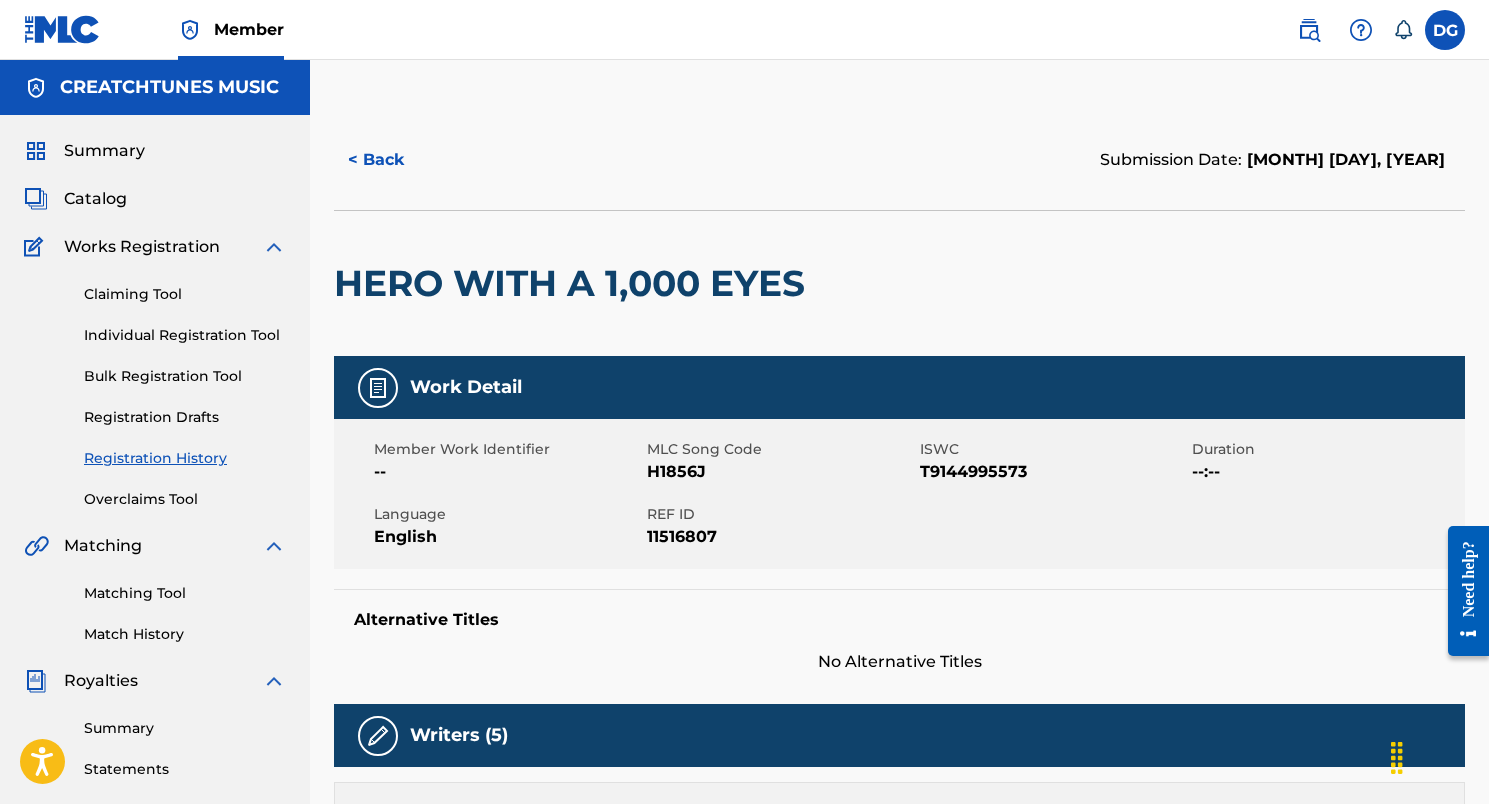 click on "< Back" at bounding box center (394, 160) 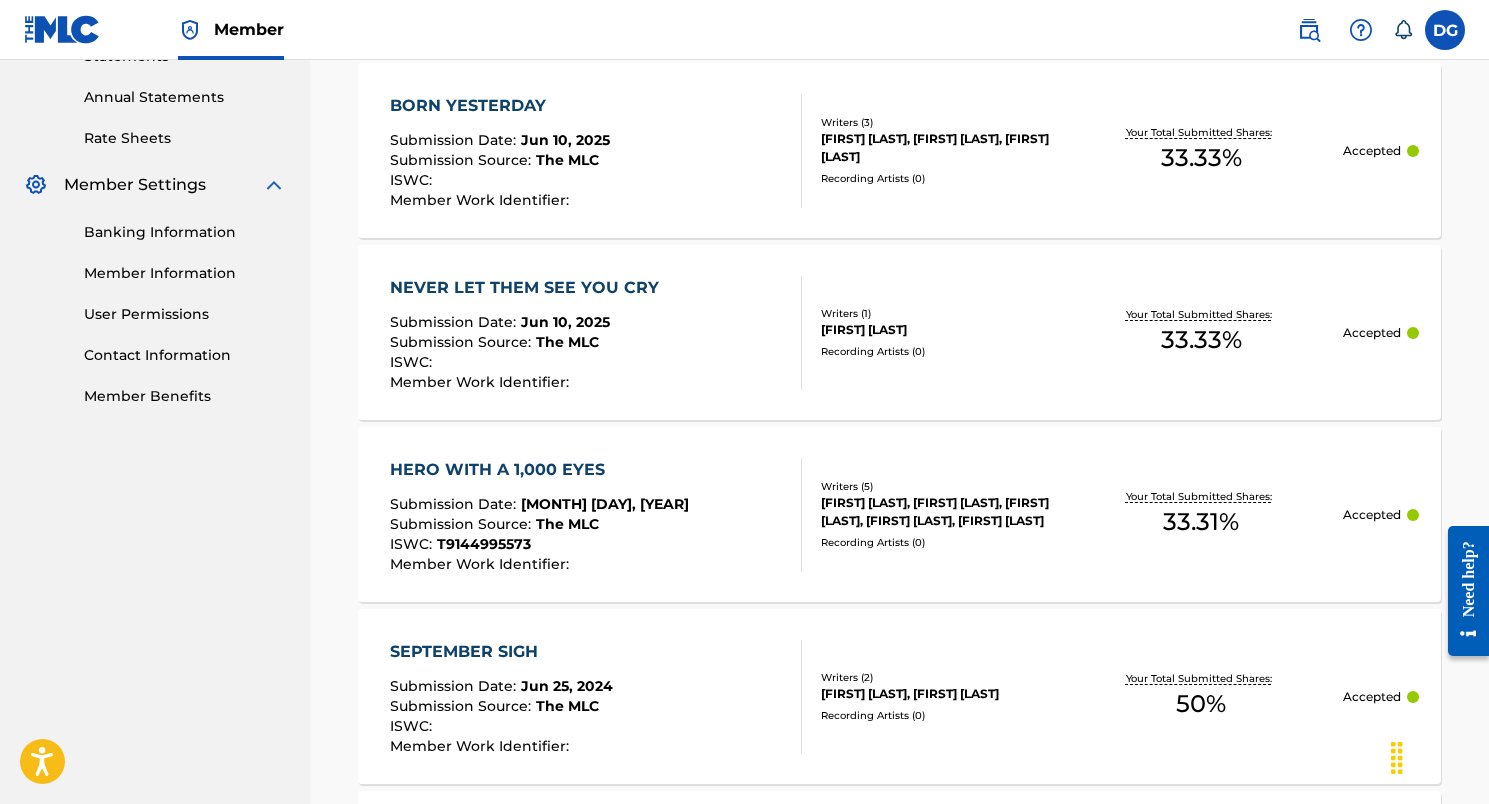 scroll, scrollTop: 716, scrollLeft: 0, axis: vertical 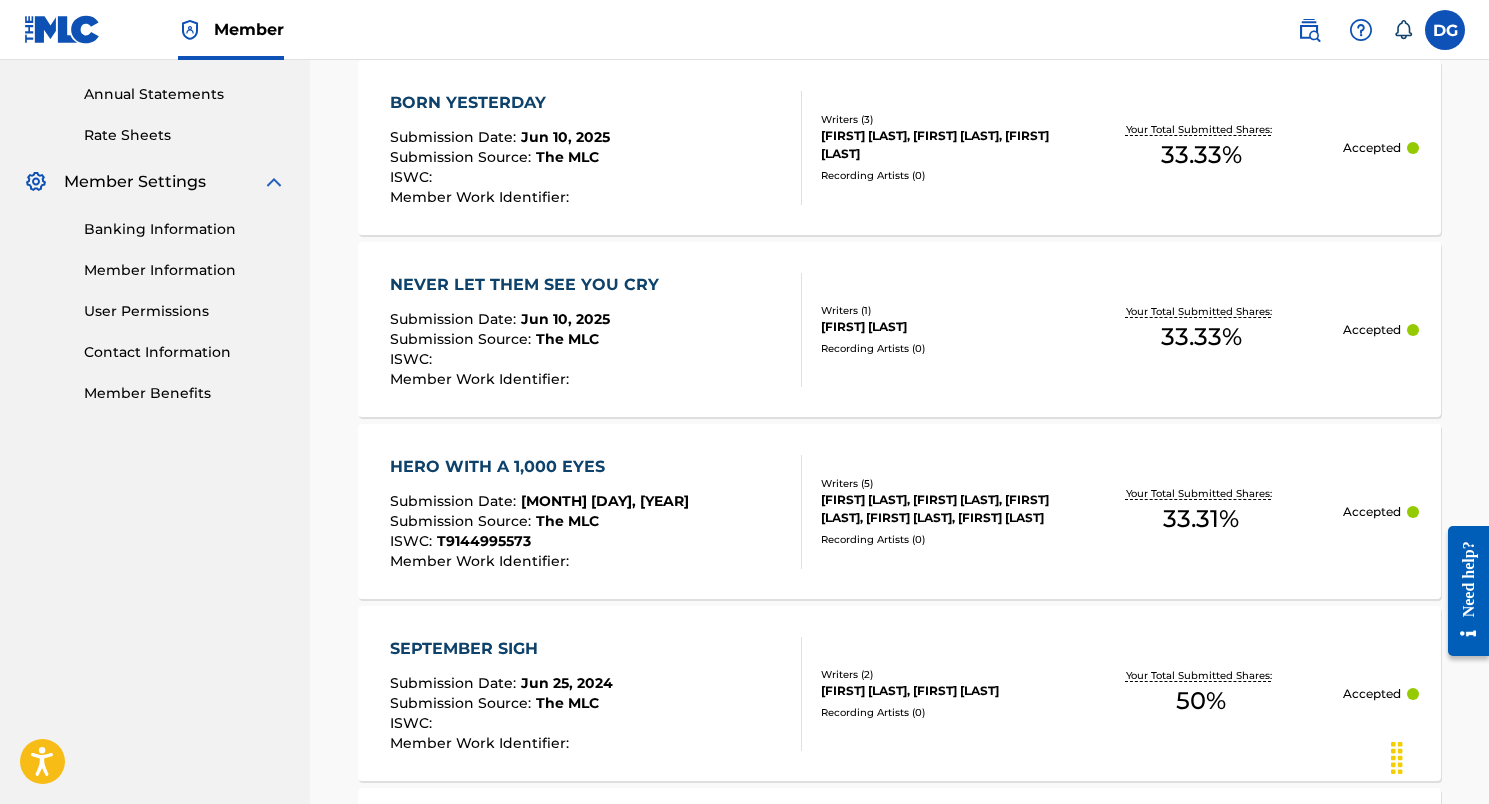 click on "NEVER LET THEM SEE YOU CRY" at bounding box center [529, 285] 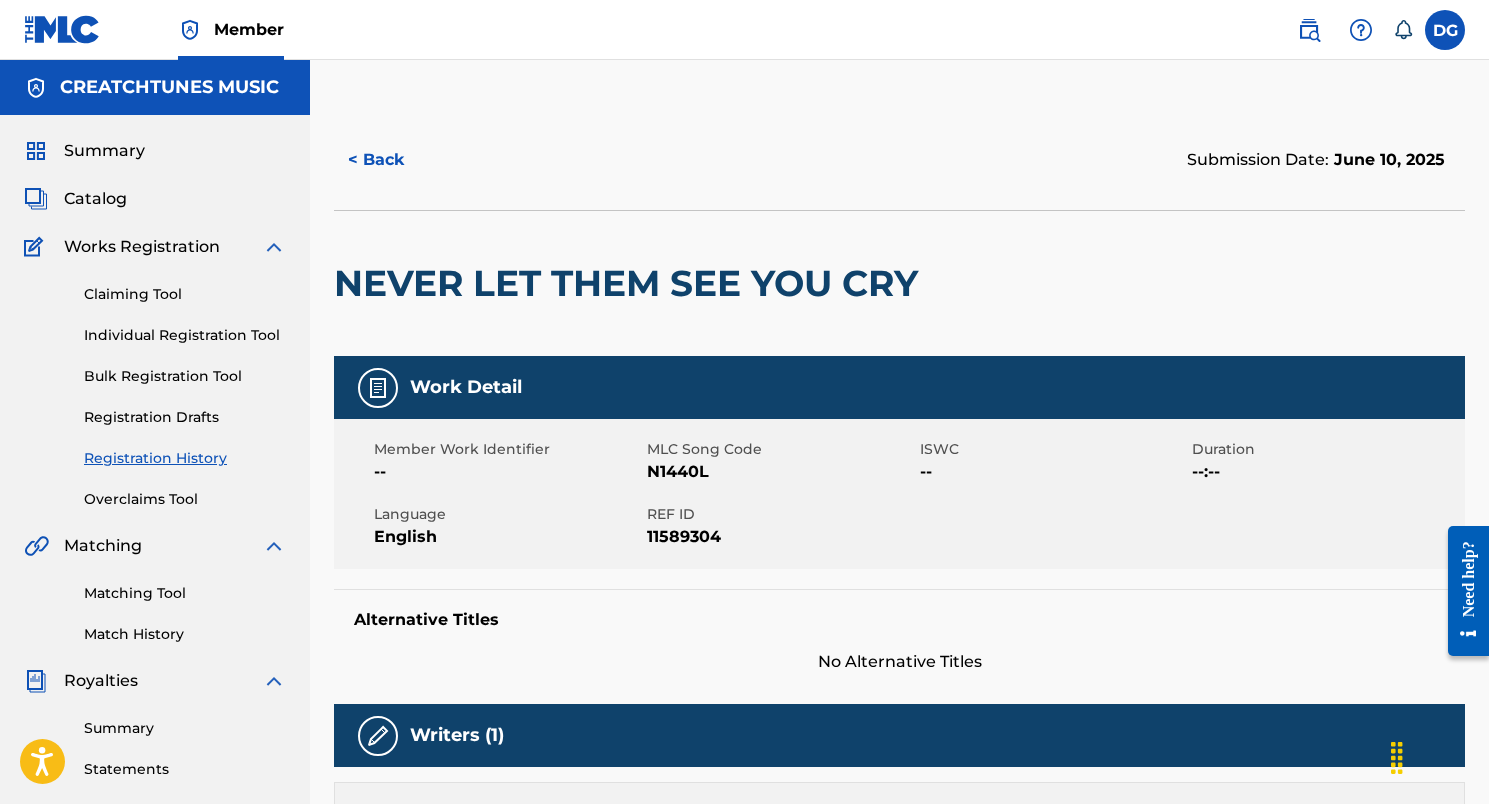 scroll, scrollTop: 0, scrollLeft: 0, axis: both 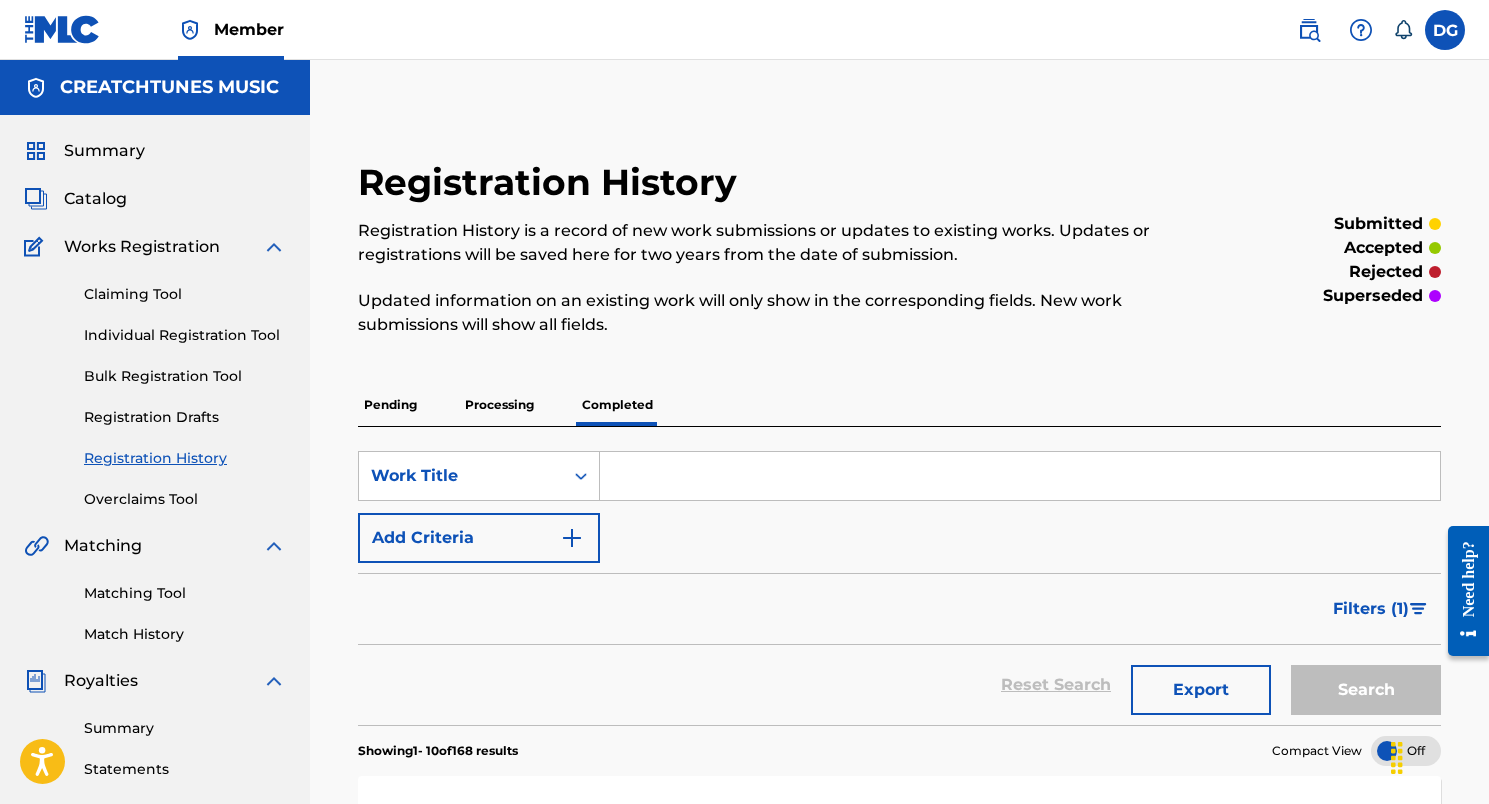 click on "Catalog" at bounding box center [95, 199] 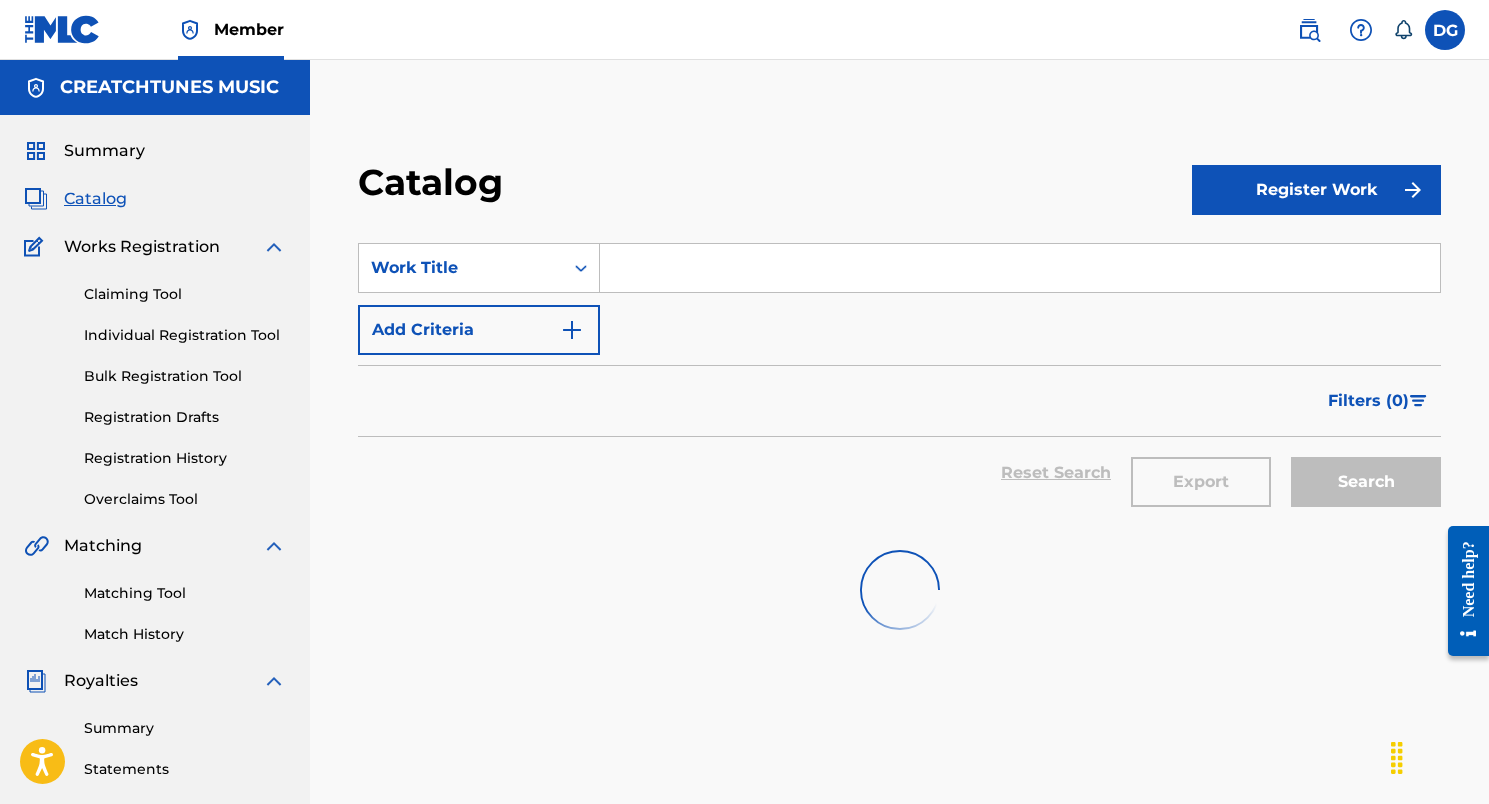 click at bounding box center [1020, 268] 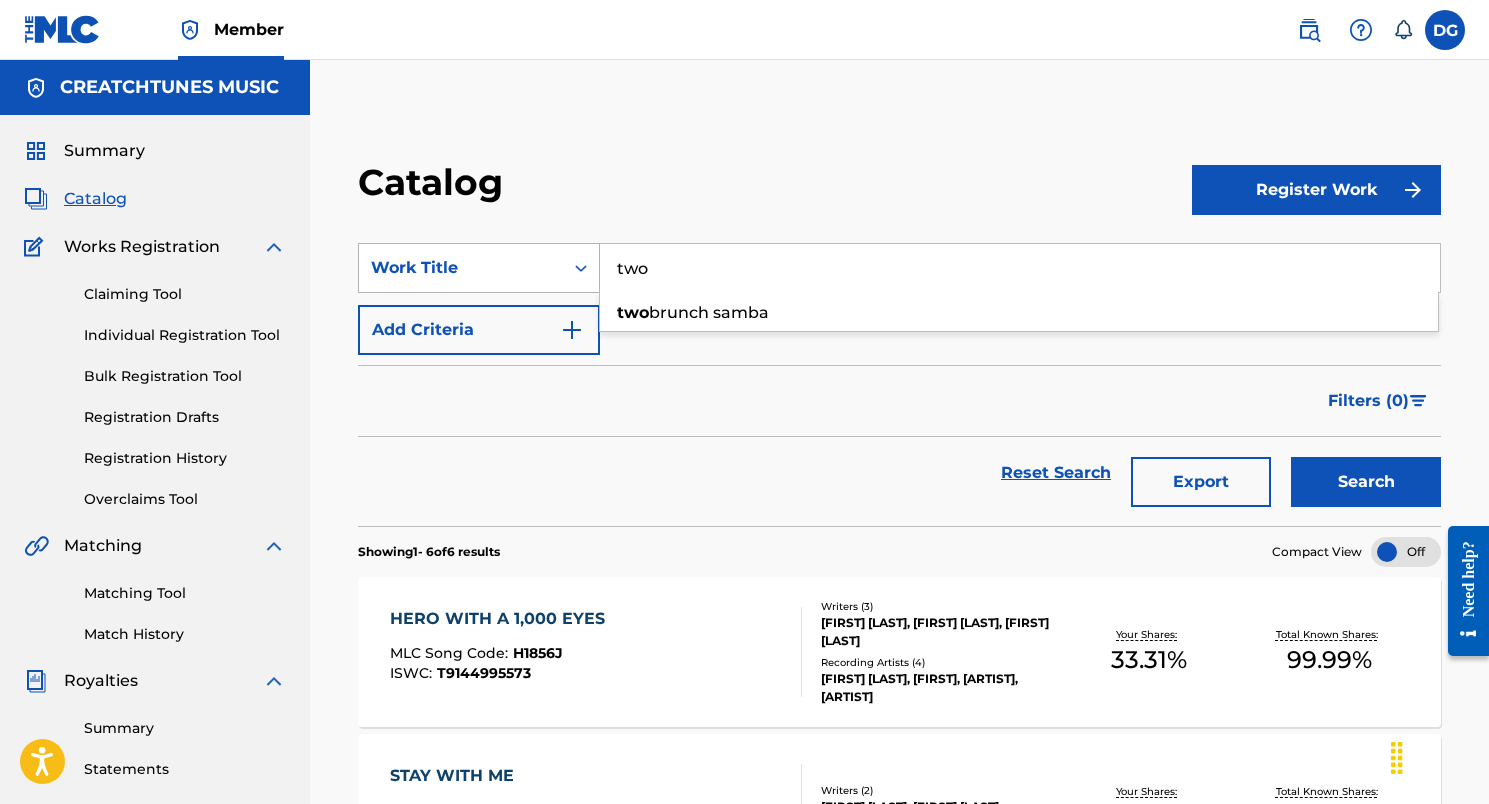 drag, startPoint x: 653, startPoint y: 270, endPoint x: 568, endPoint y: 269, distance: 85.00588 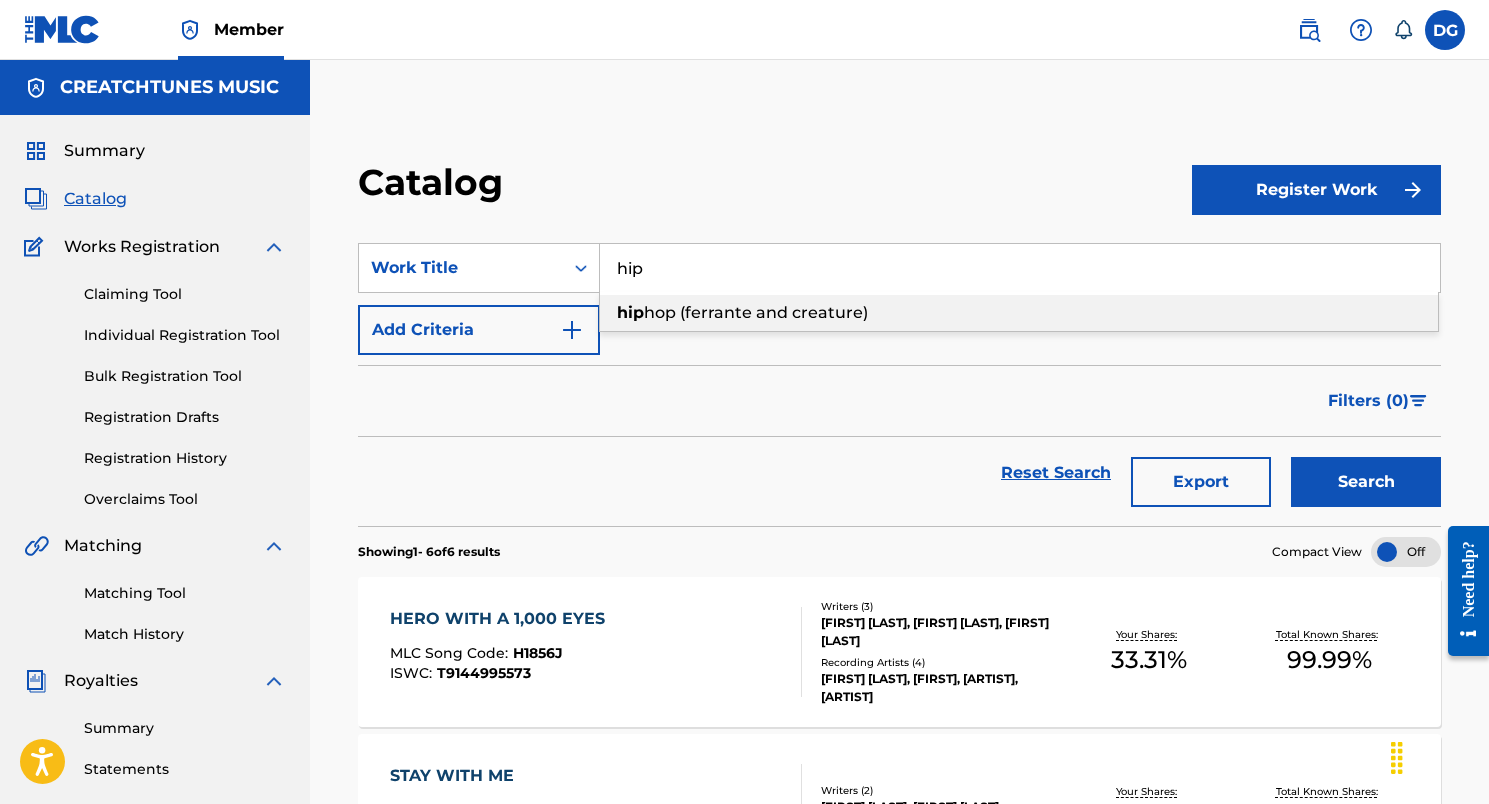 click on "hop (ferrante and creature)" at bounding box center [756, 312] 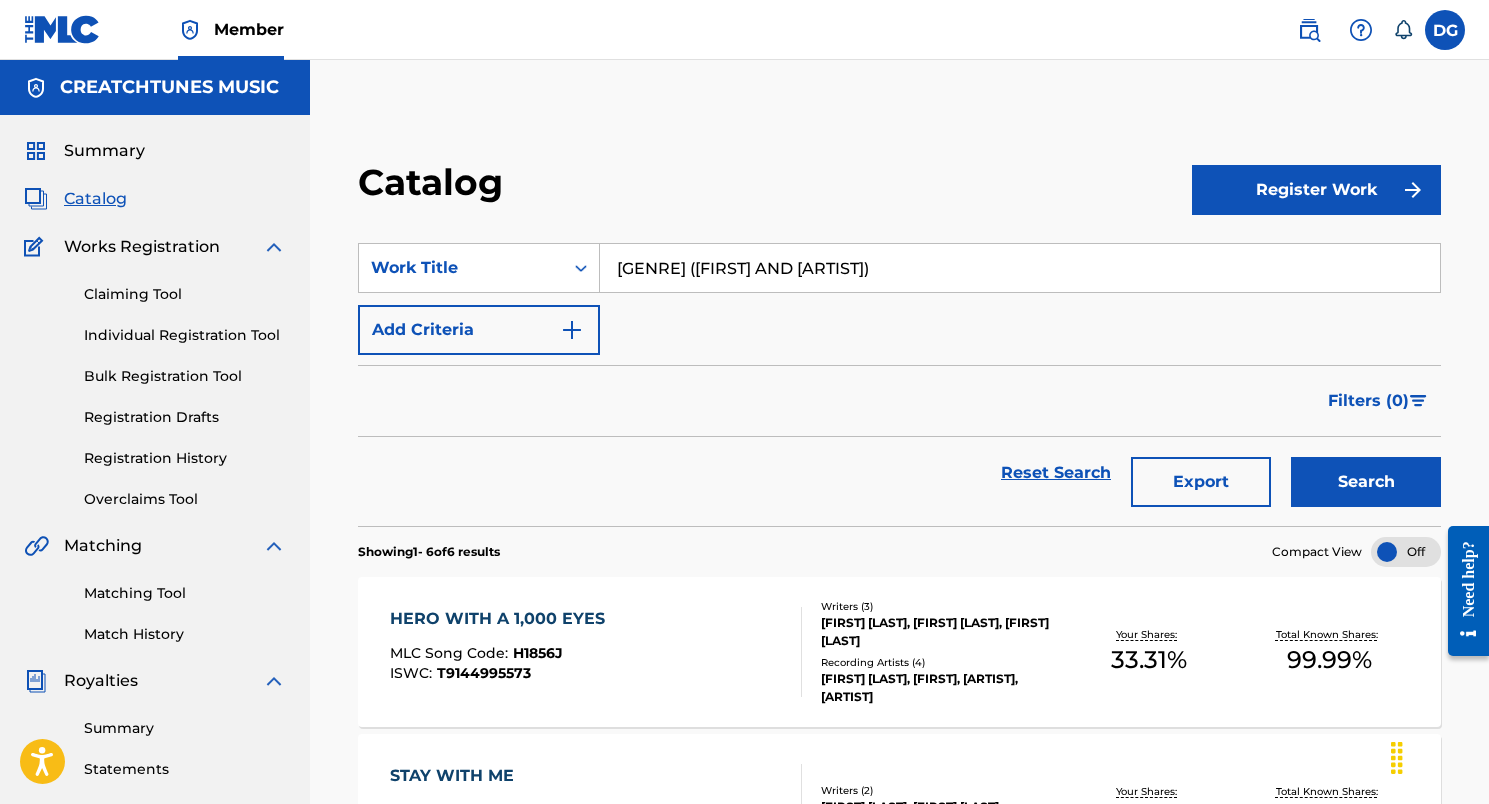 drag, startPoint x: 681, startPoint y: 268, endPoint x: 875, endPoint y: 259, distance: 194.20865 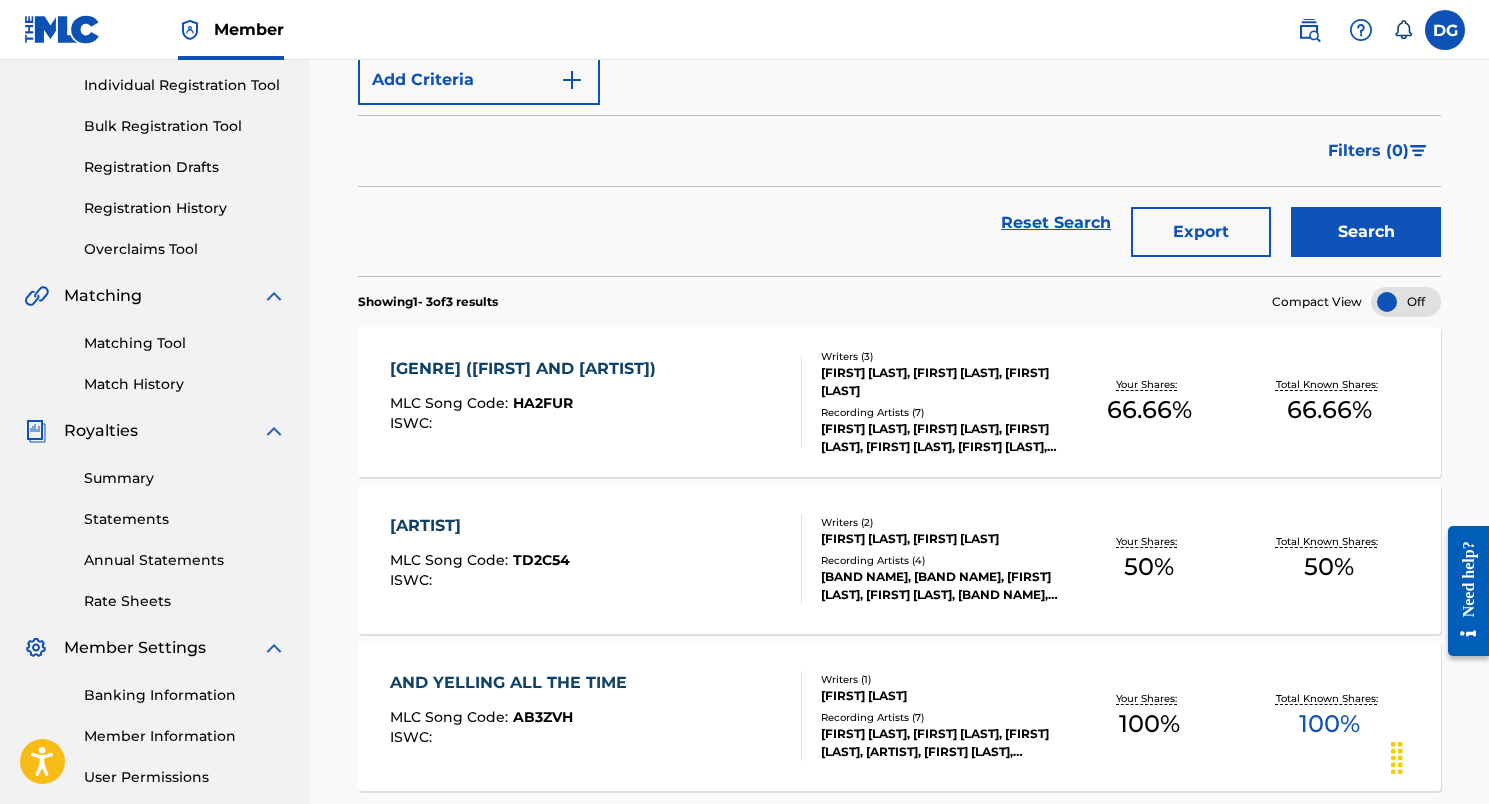 scroll, scrollTop: 305, scrollLeft: 0, axis: vertical 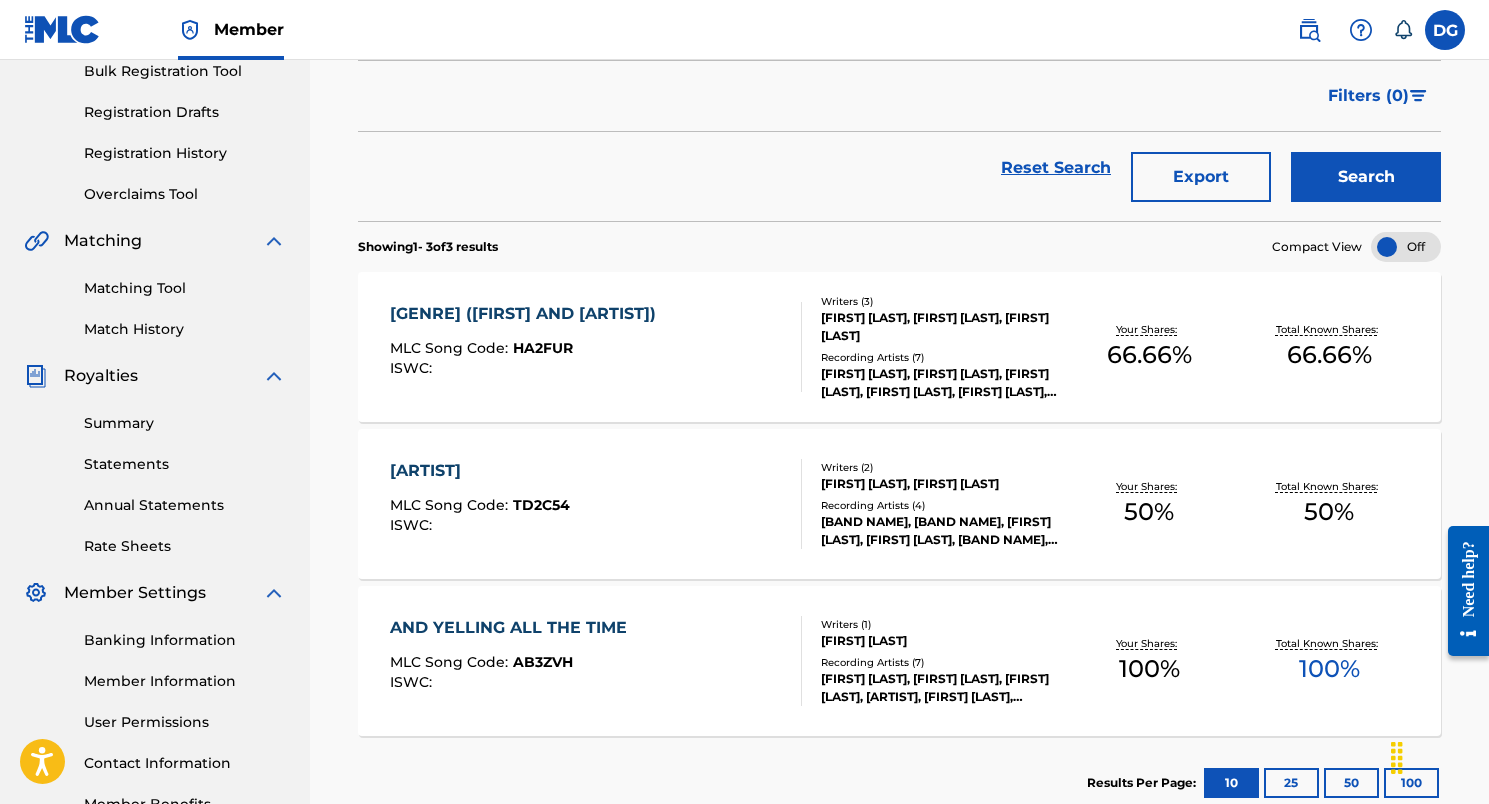 click on "[GENRE] ([FIRST] AND [ARTIST])" at bounding box center (528, 314) 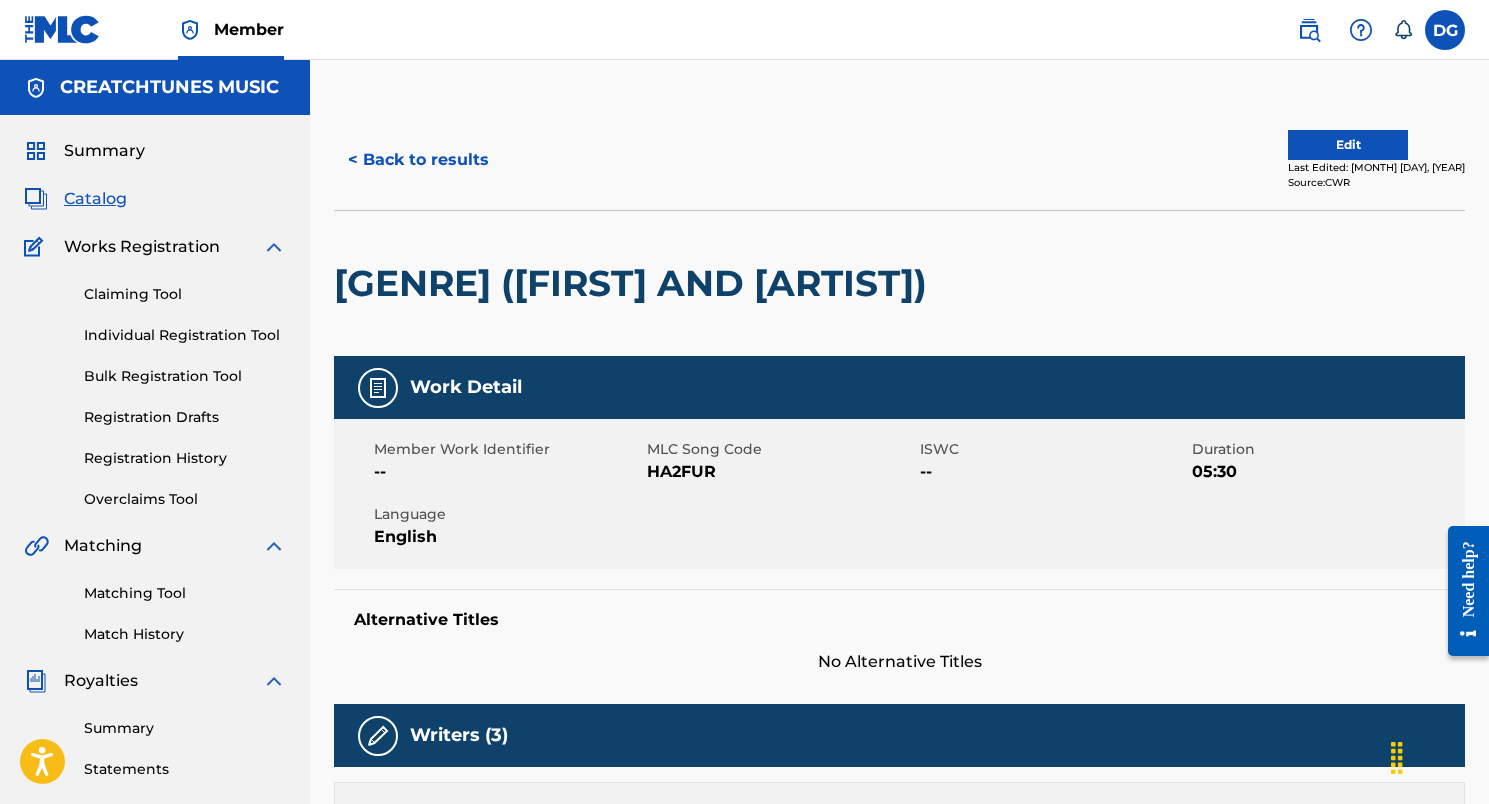 scroll, scrollTop: 0, scrollLeft: 0, axis: both 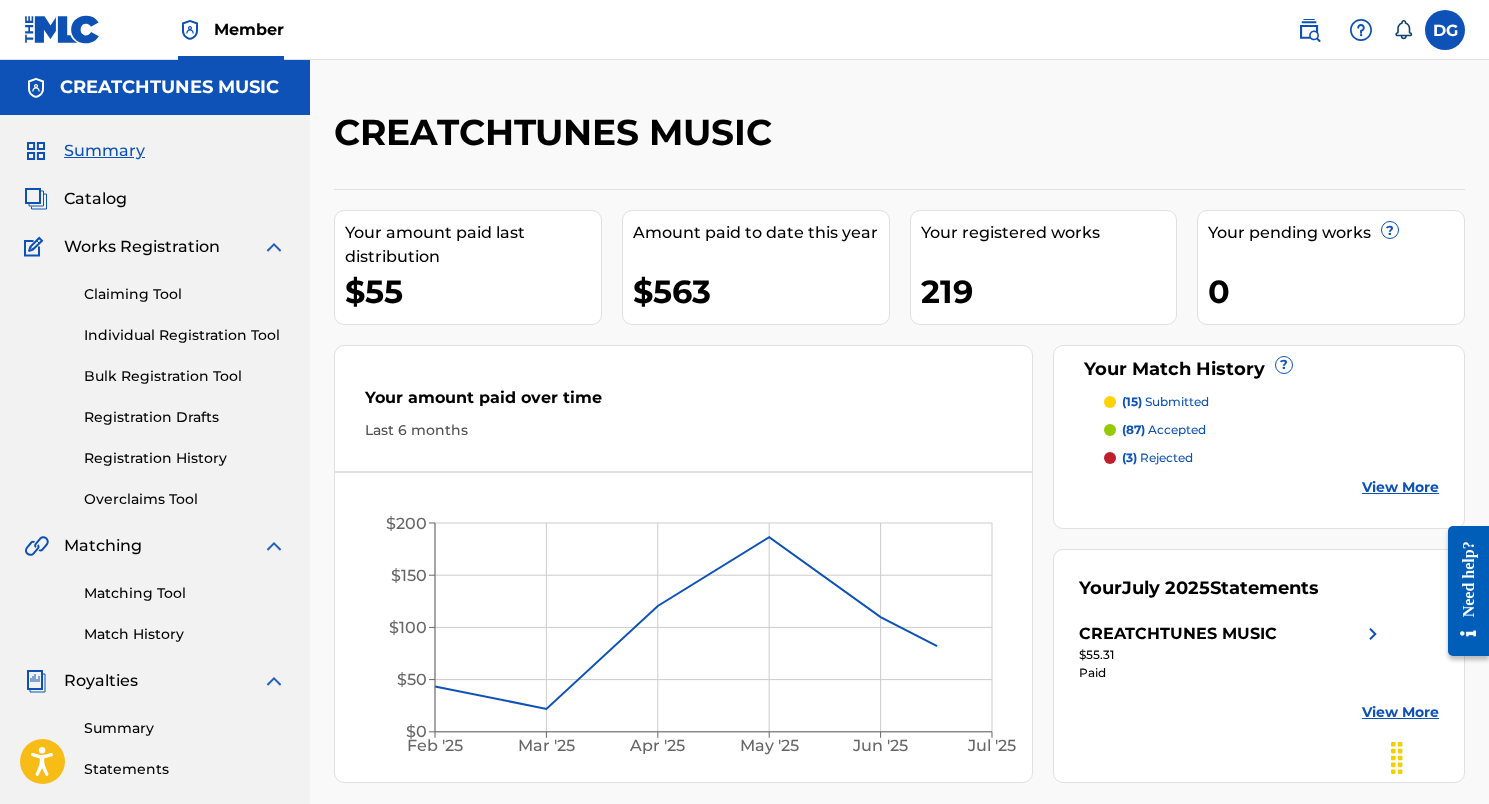 click on "Catalog" at bounding box center [95, 199] 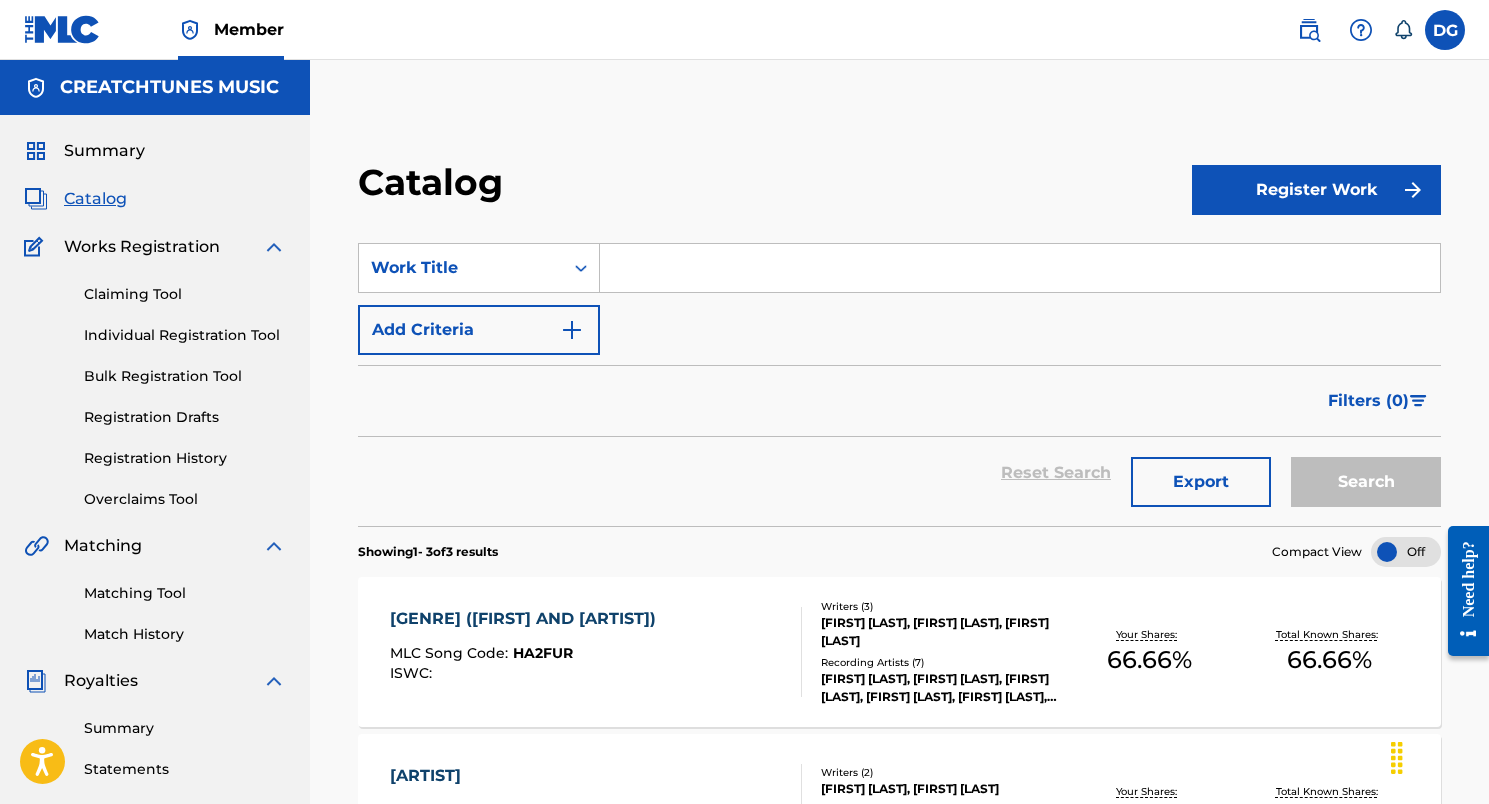 click on "Individual Registration Tool" at bounding box center [185, 335] 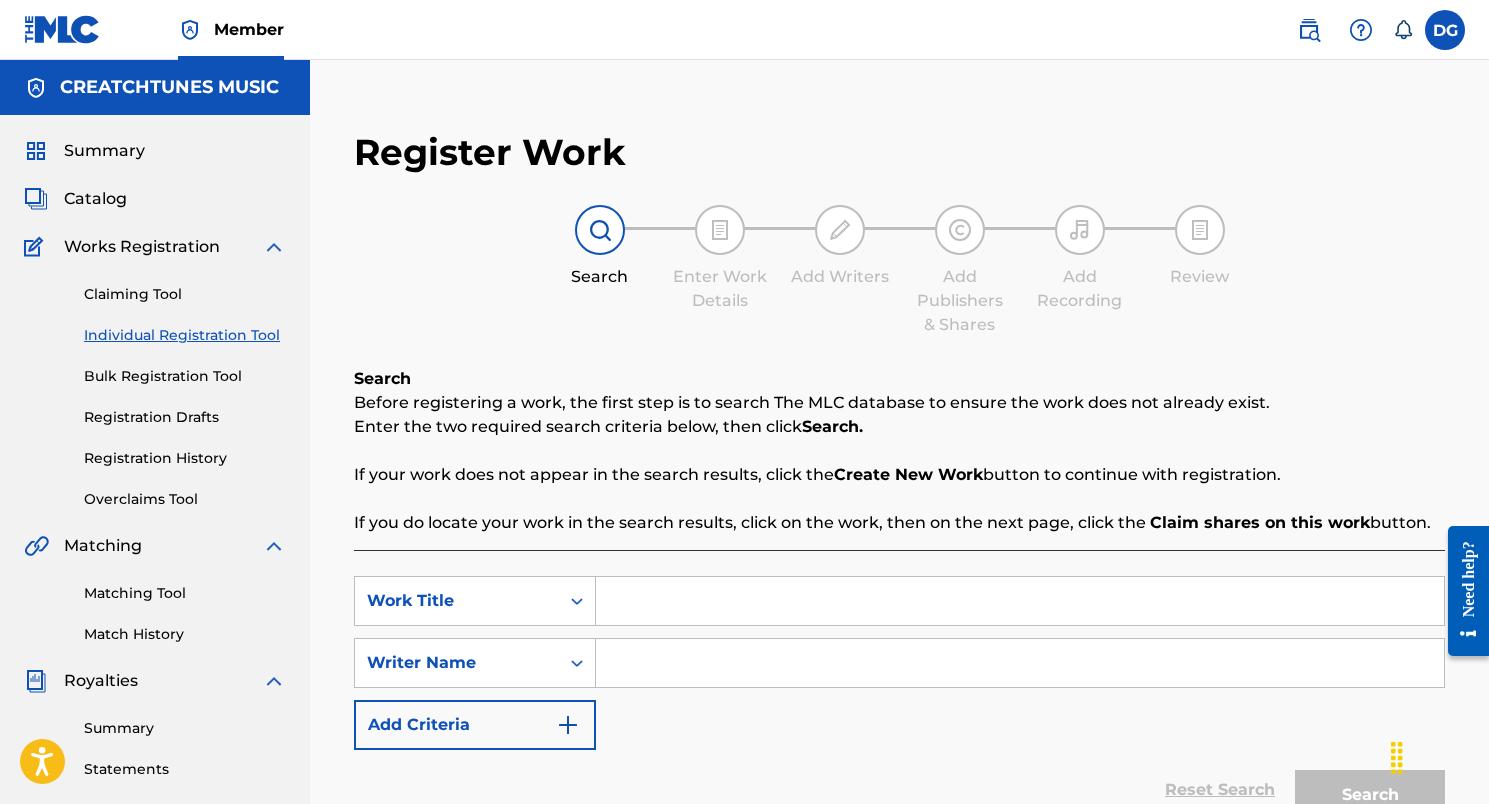 click on "Matching Tool" at bounding box center (185, 593) 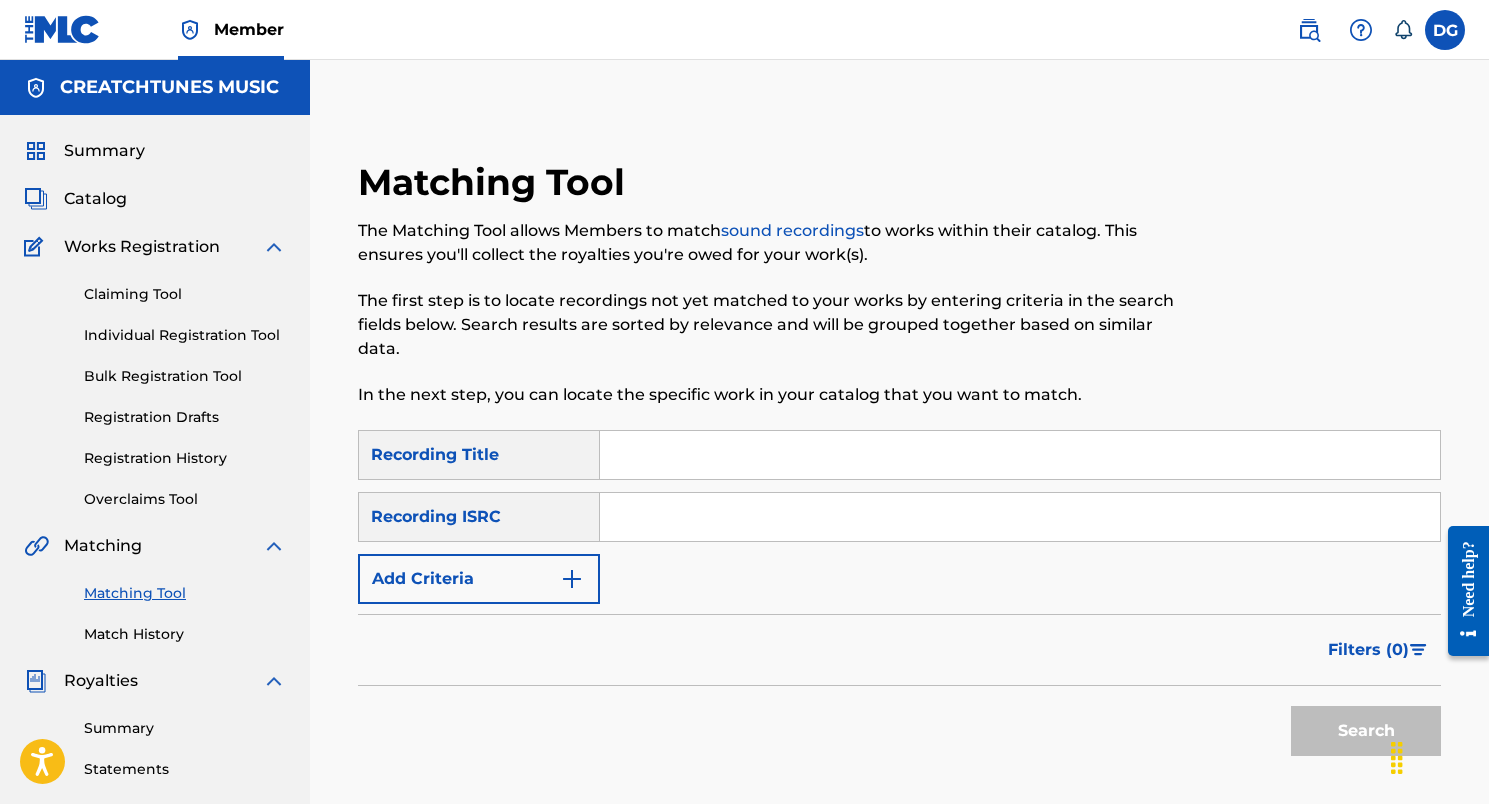 click on "Summary" at bounding box center (104, 151) 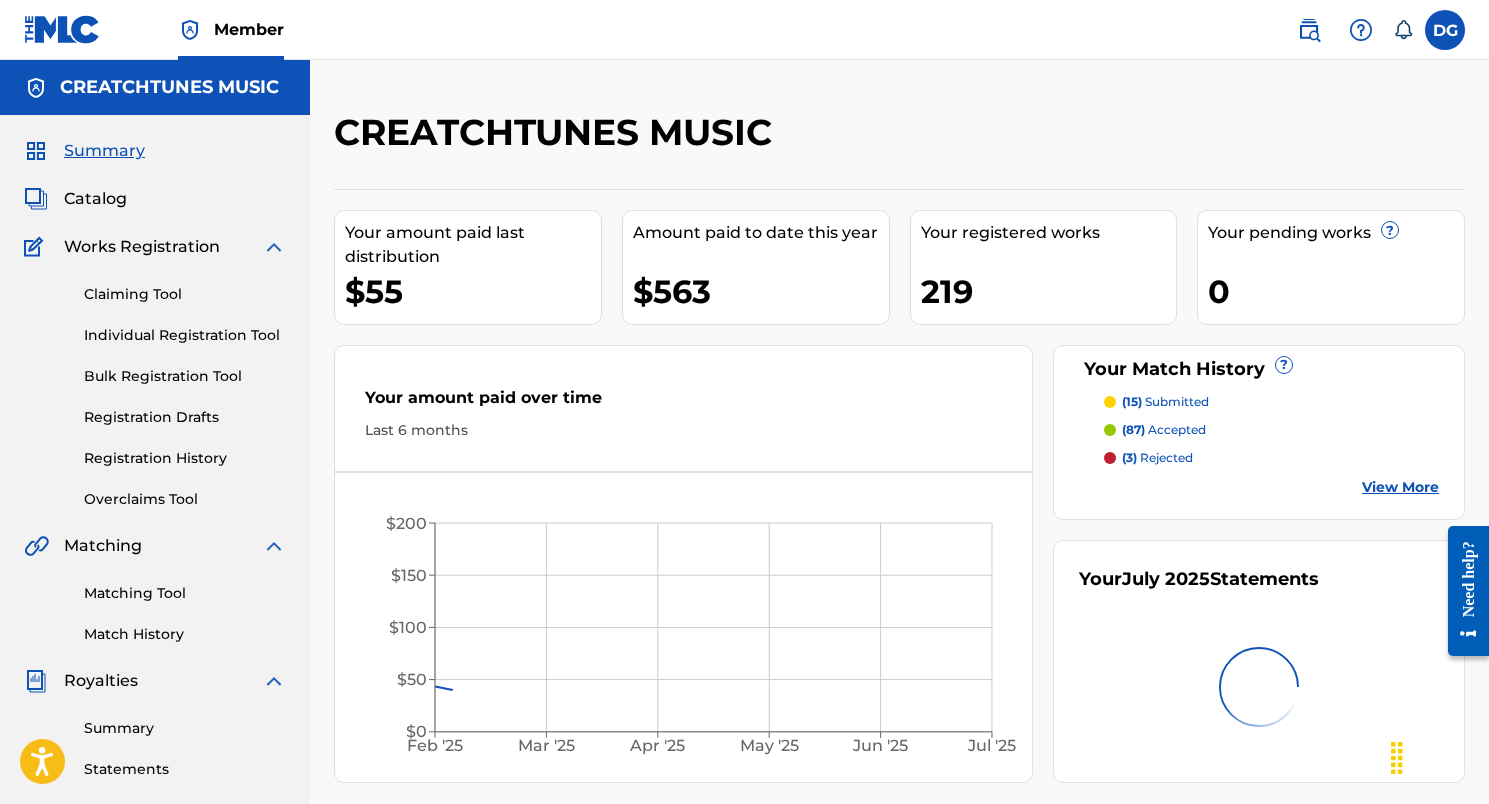 click on "Catalog" at bounding box center [95, 199] 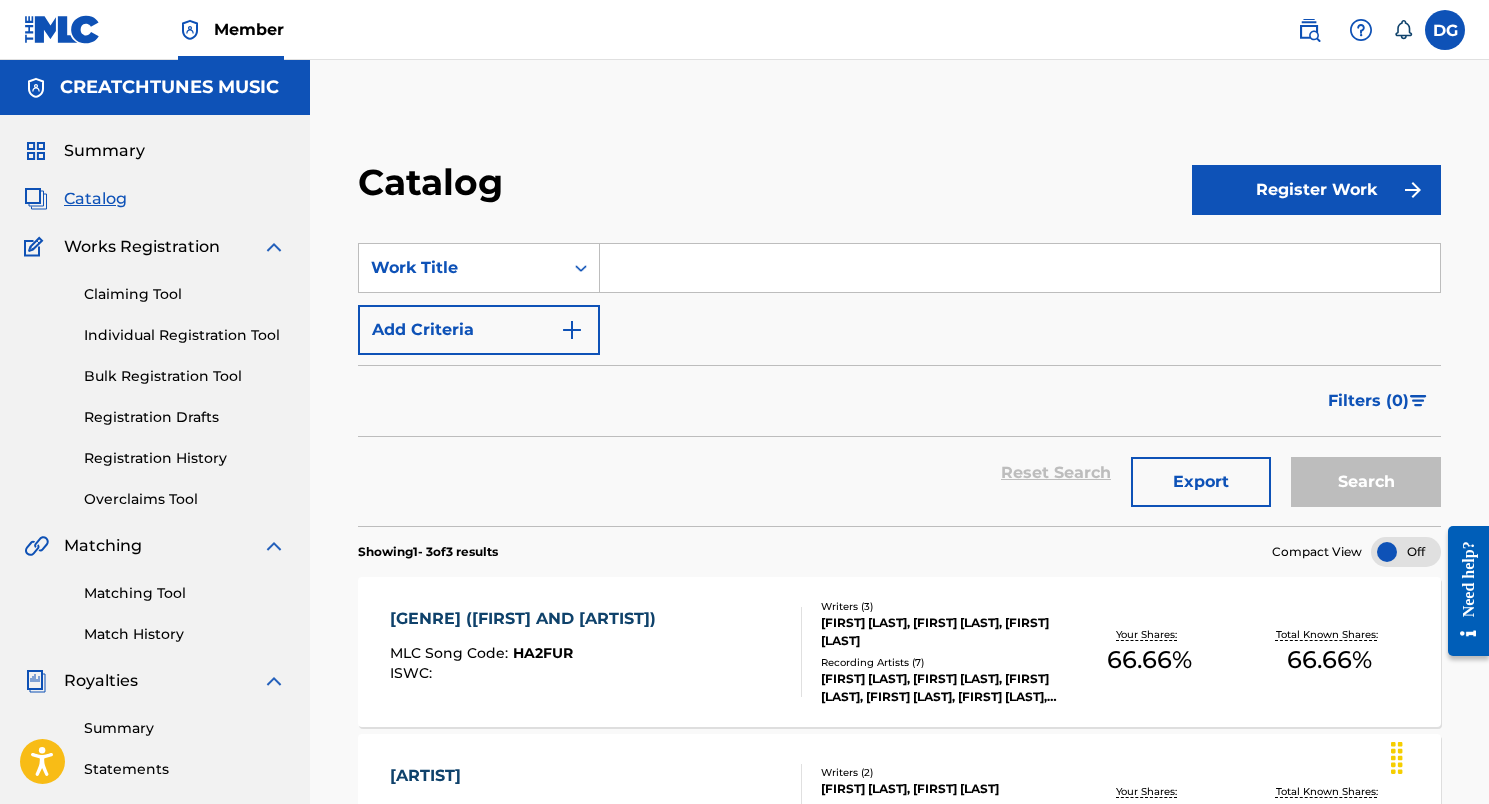 click on "Reset Search Export Search" at bounding box center [899, 473] 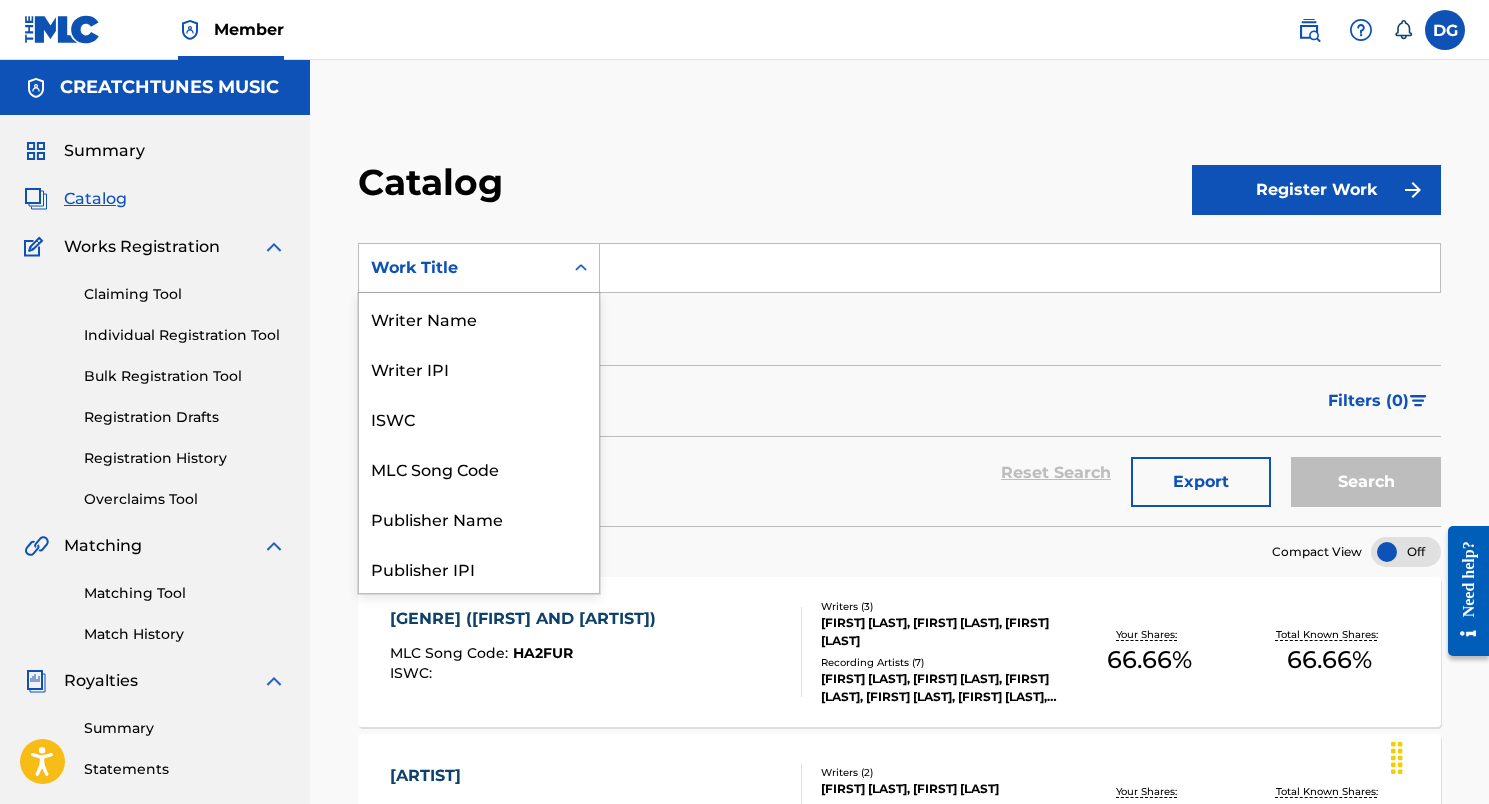 click 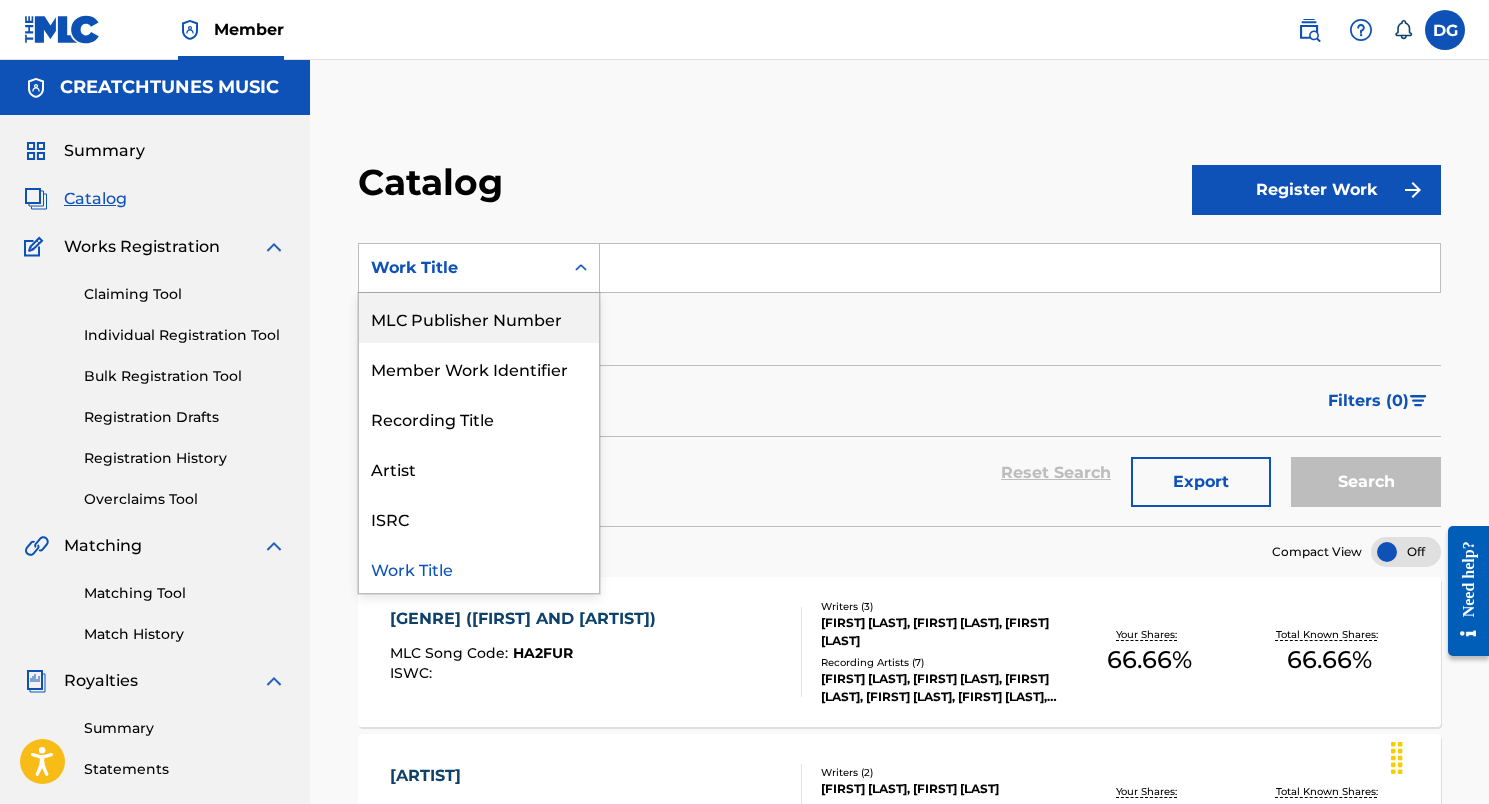 click on "MLC Publisher Number" at bounding box center [479, 318] 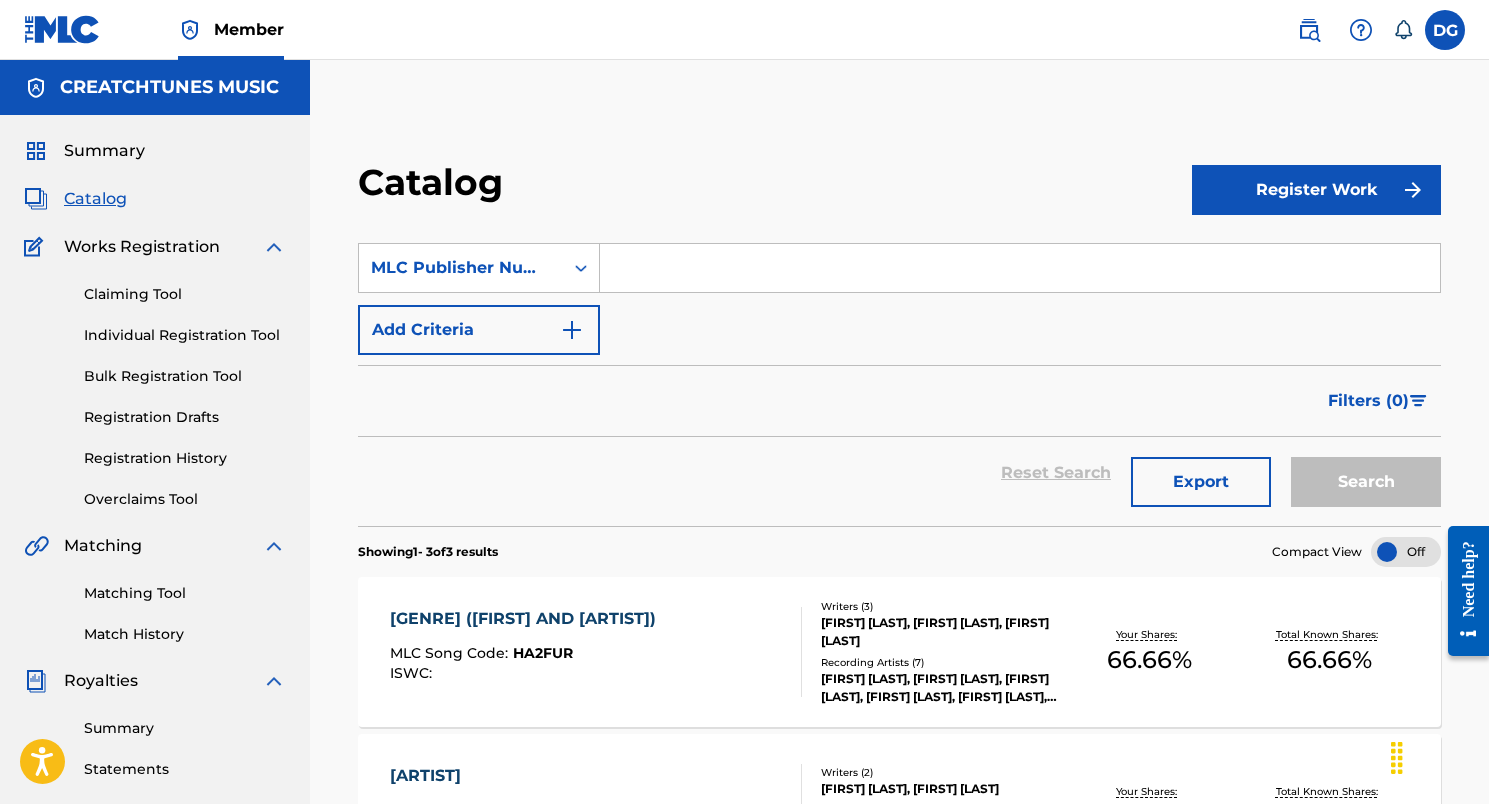 click on "Reset Search Export Search" at bounding box center [899, 473] 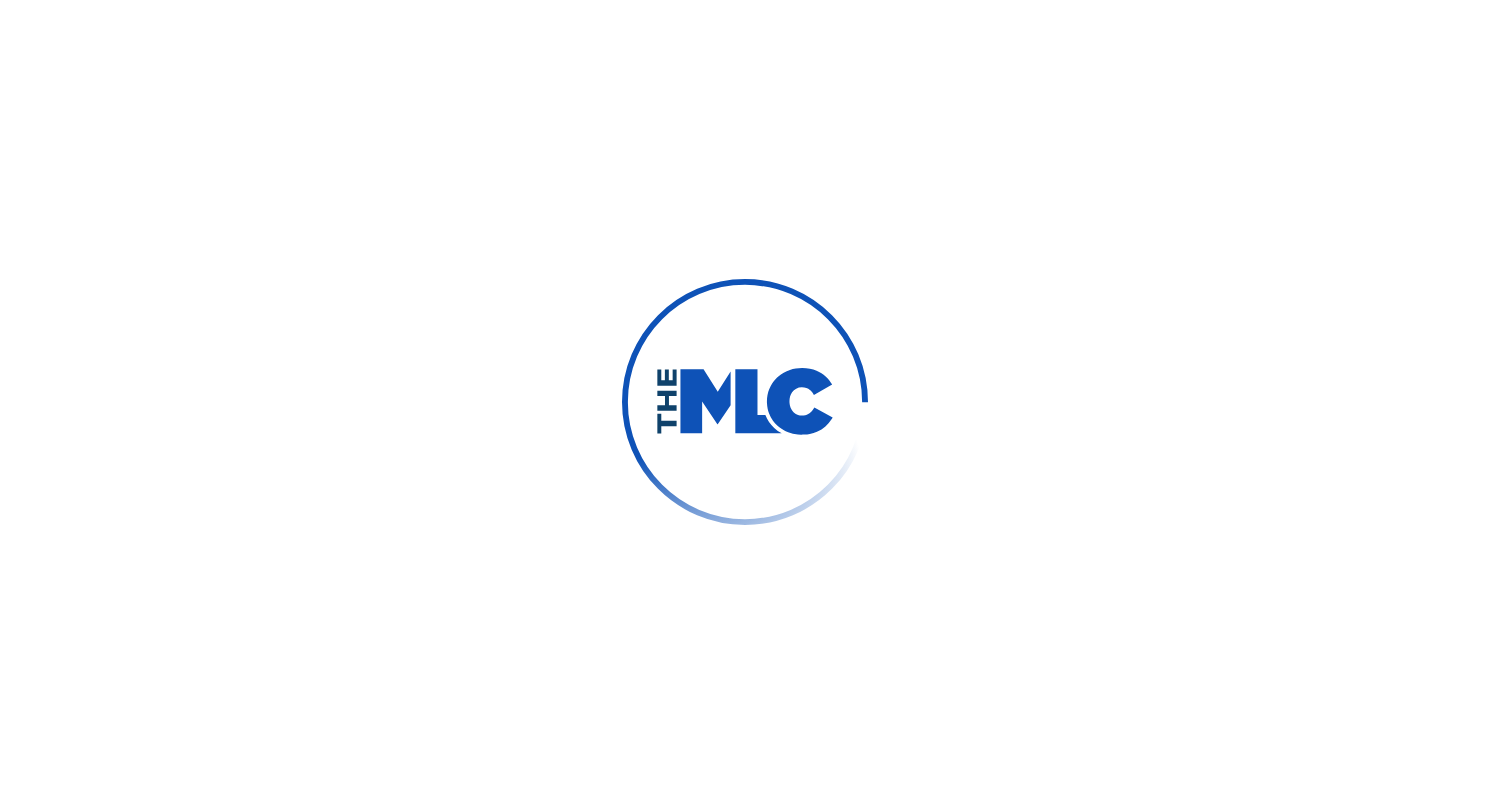 scroll, scrollTop: 0, scrollLeft: 0, axis: both 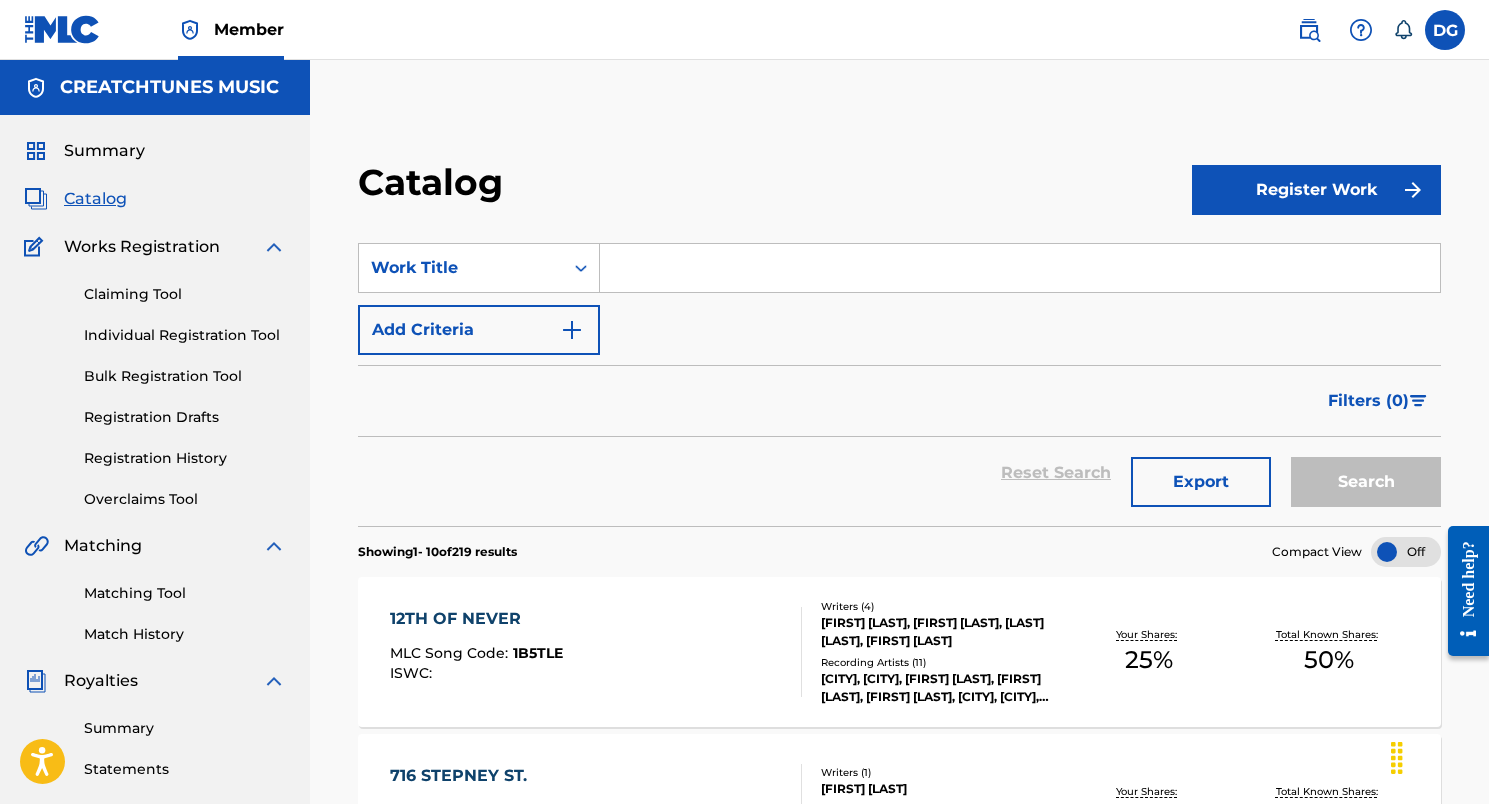 click at bounding box center [1020, 268] 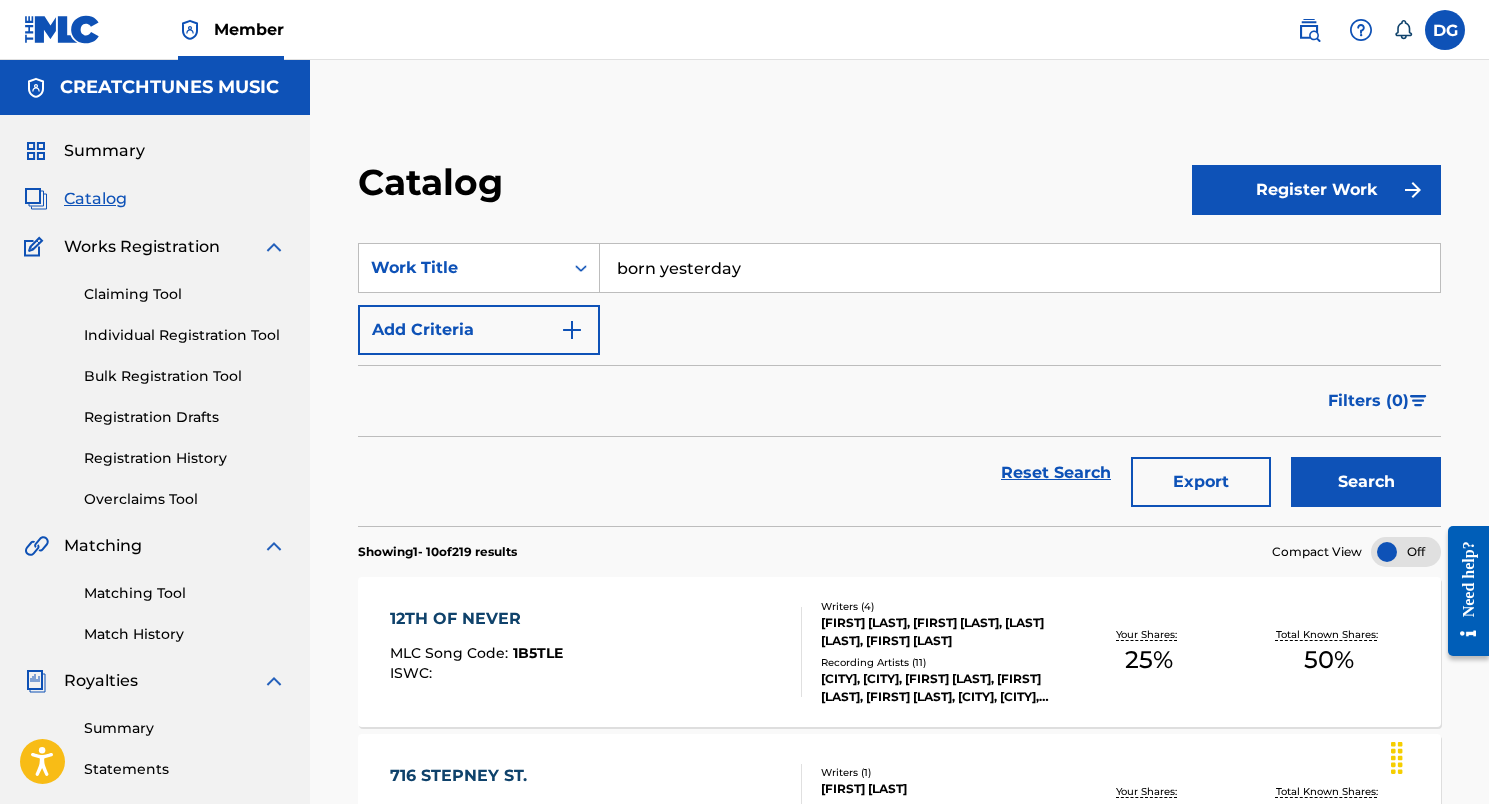 type on "born yesterday" 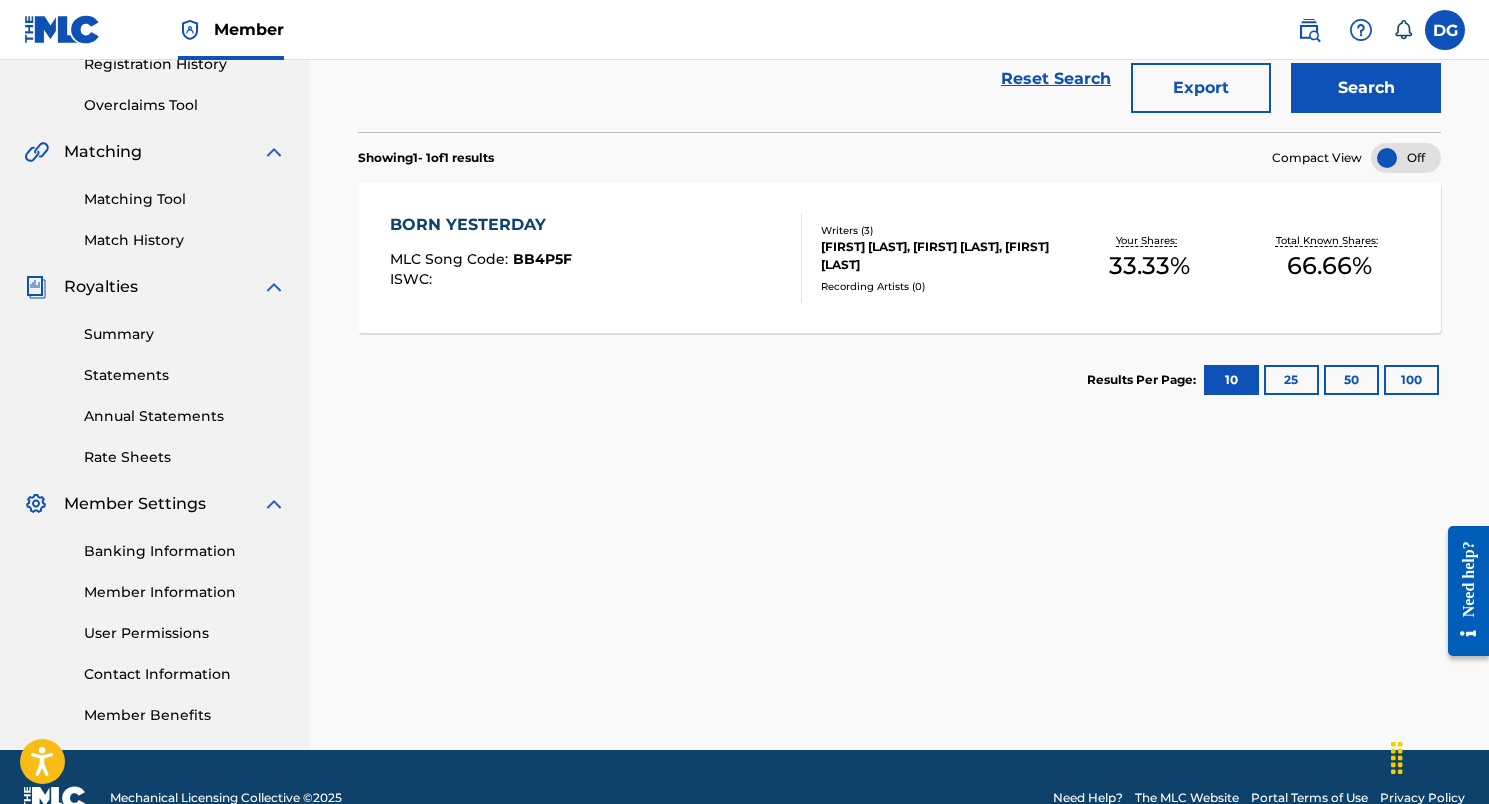 scroll, scrollTop: 396, scrollLeft: 0, axis: vertical 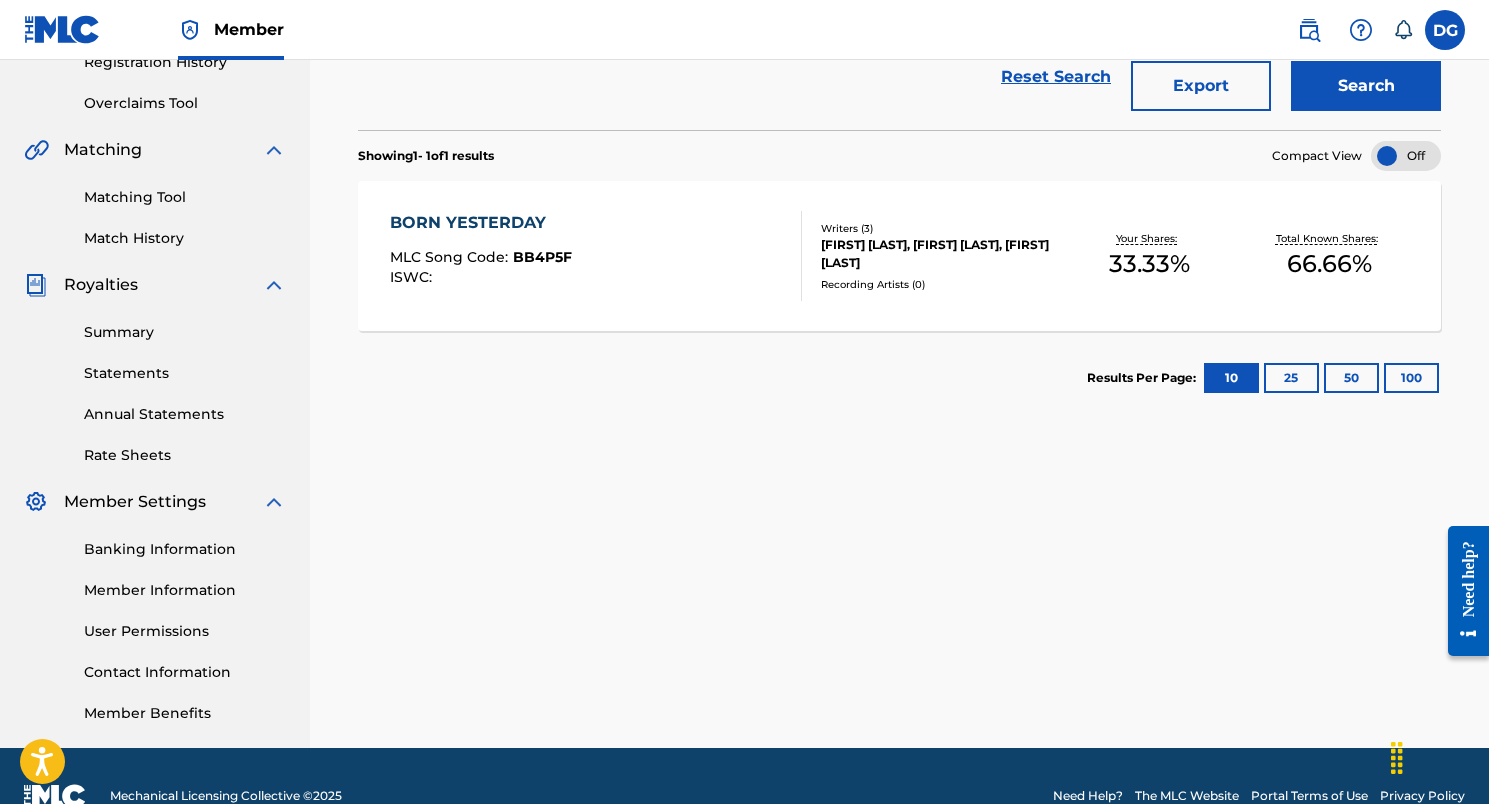 click on "[FIRST] [LAST], [FIRST] [LAST], [FIRST] [LAST]" at bounding box center [940, 254] 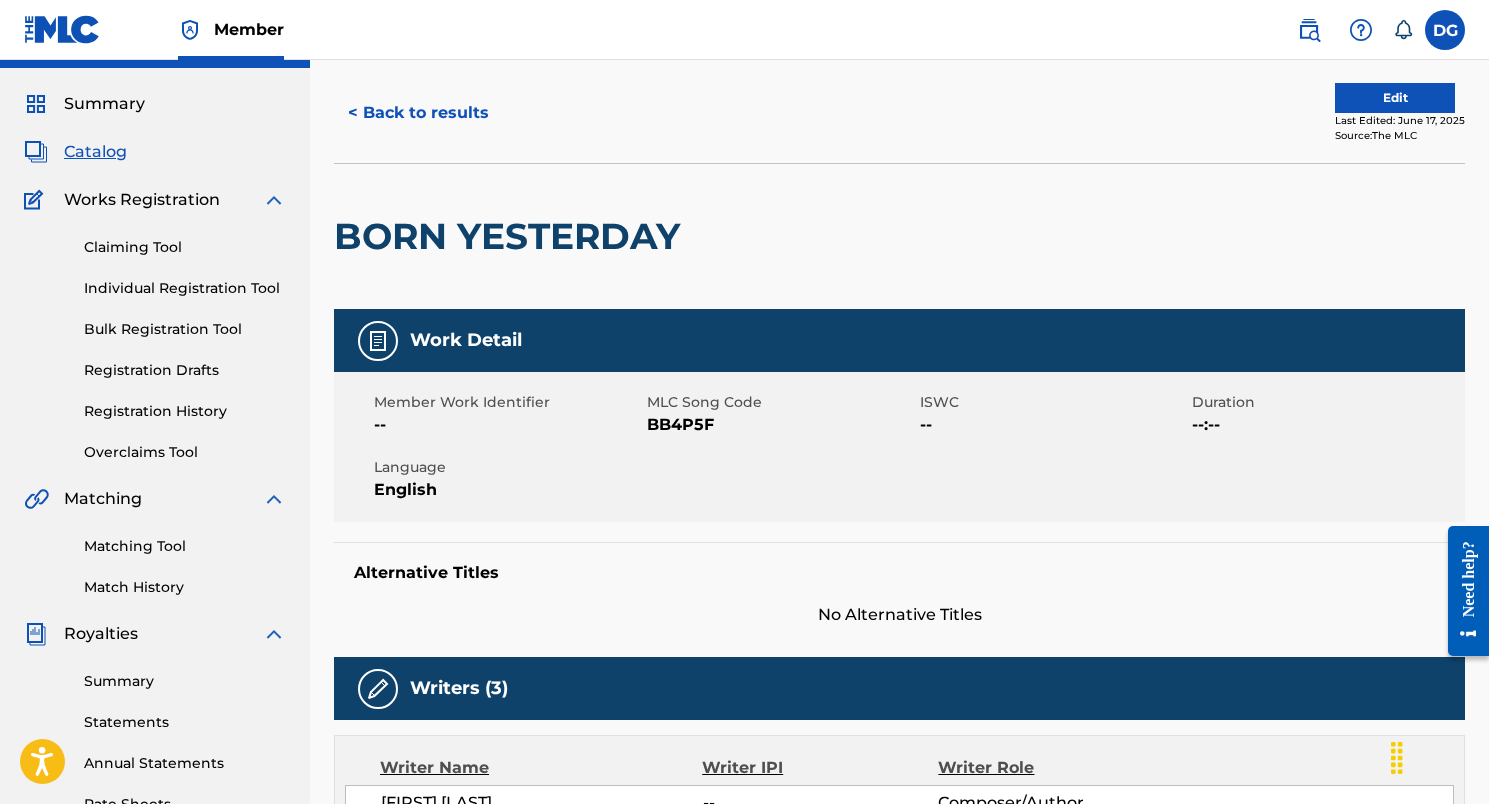 scroll, scrollTop: 42, scrollLeft: 0, axis: vertical 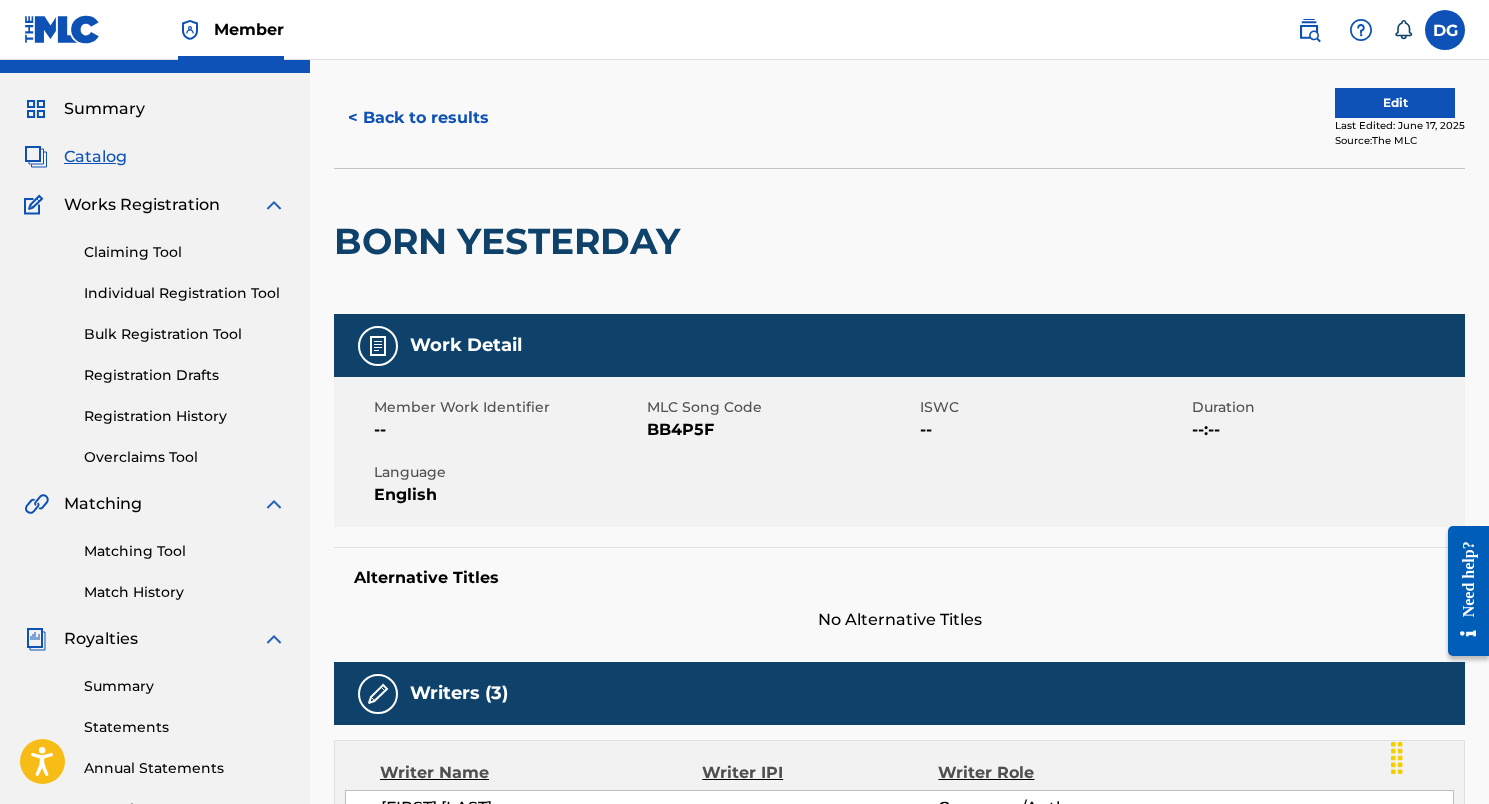 click at bounding box center [1445, 30] 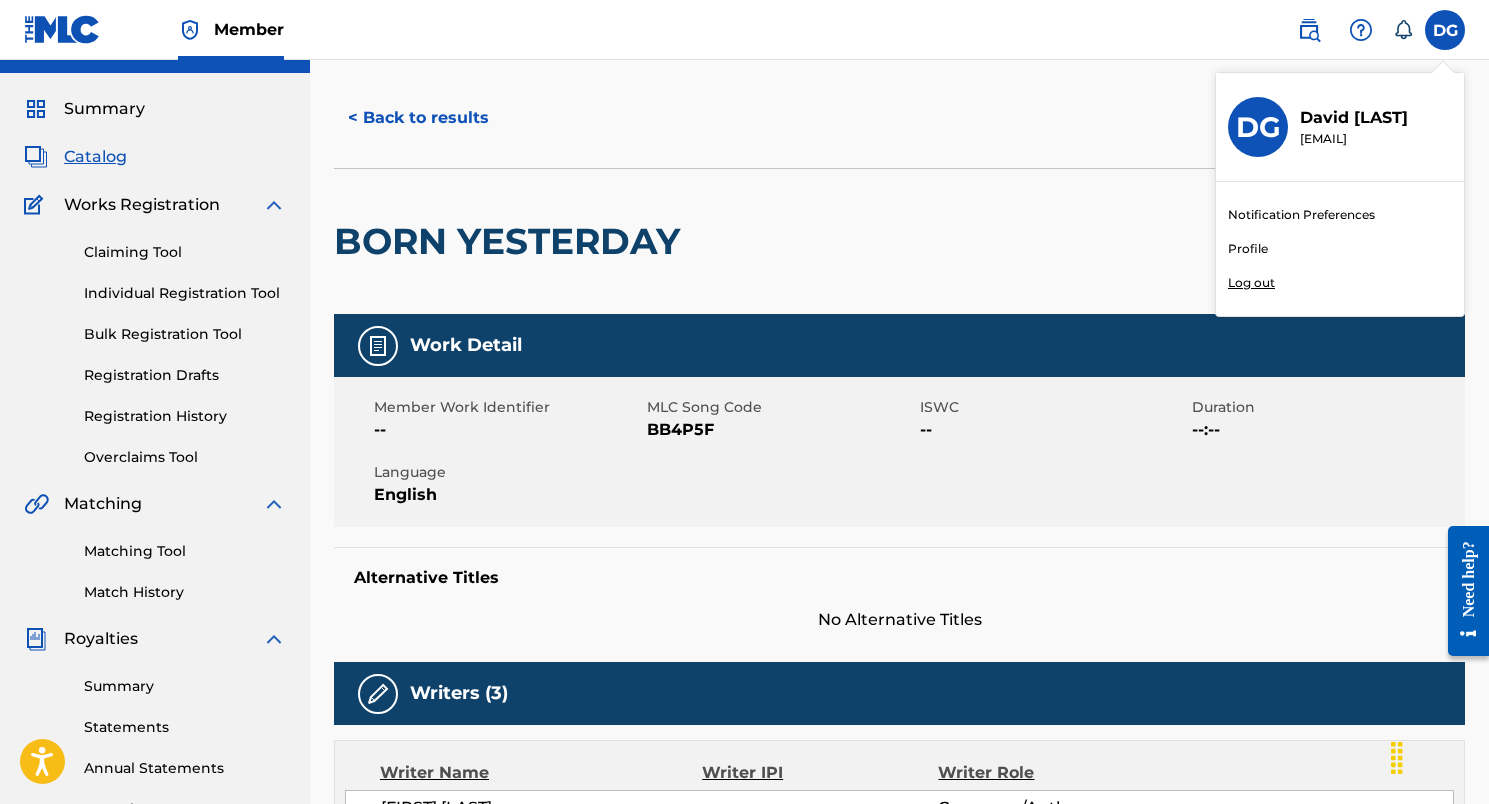 click on "Log out" at bounding box center (1251, 283) 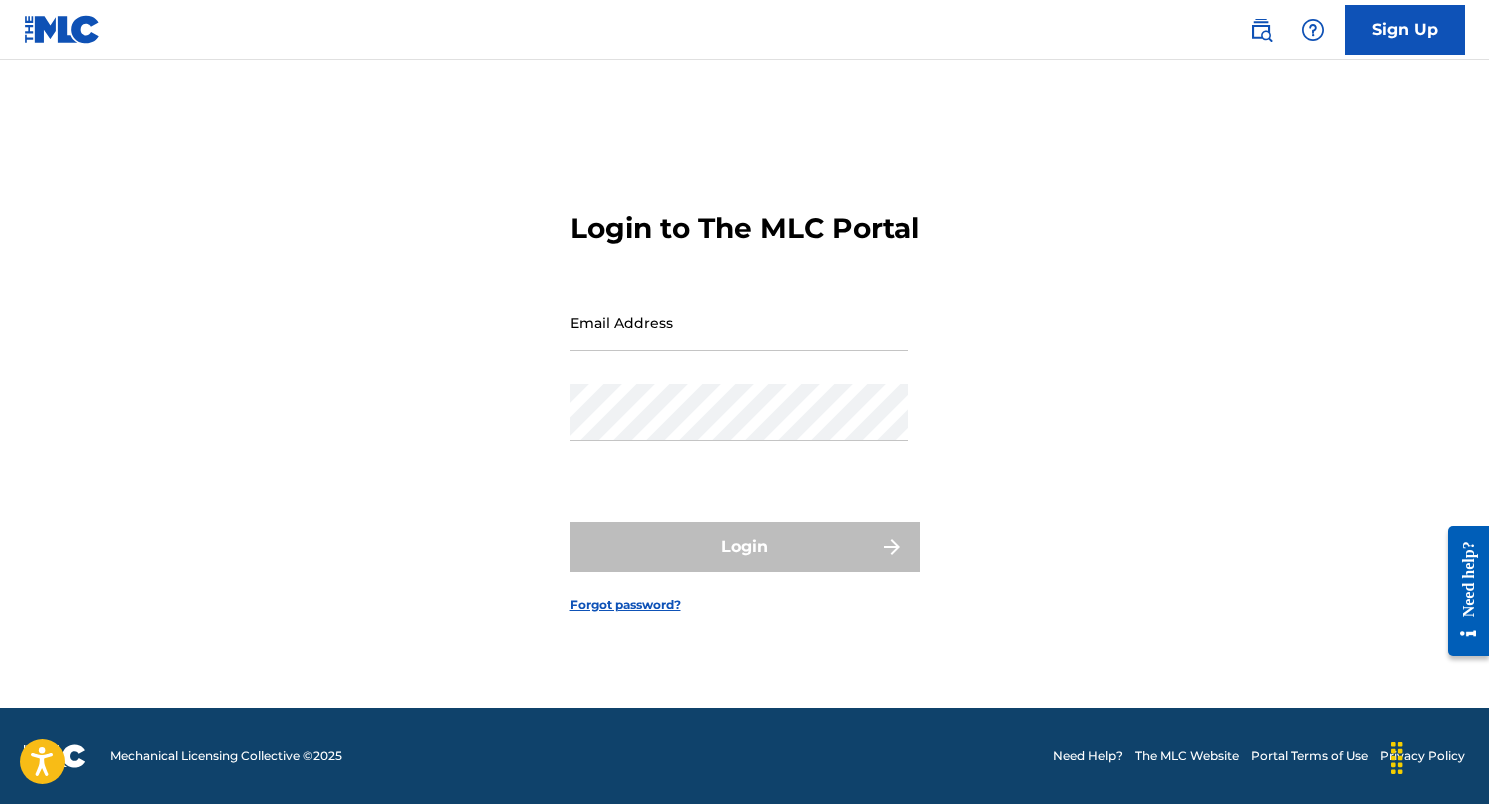 scroll, scrollTop: 0, scrollLeft: 0, axis: both 